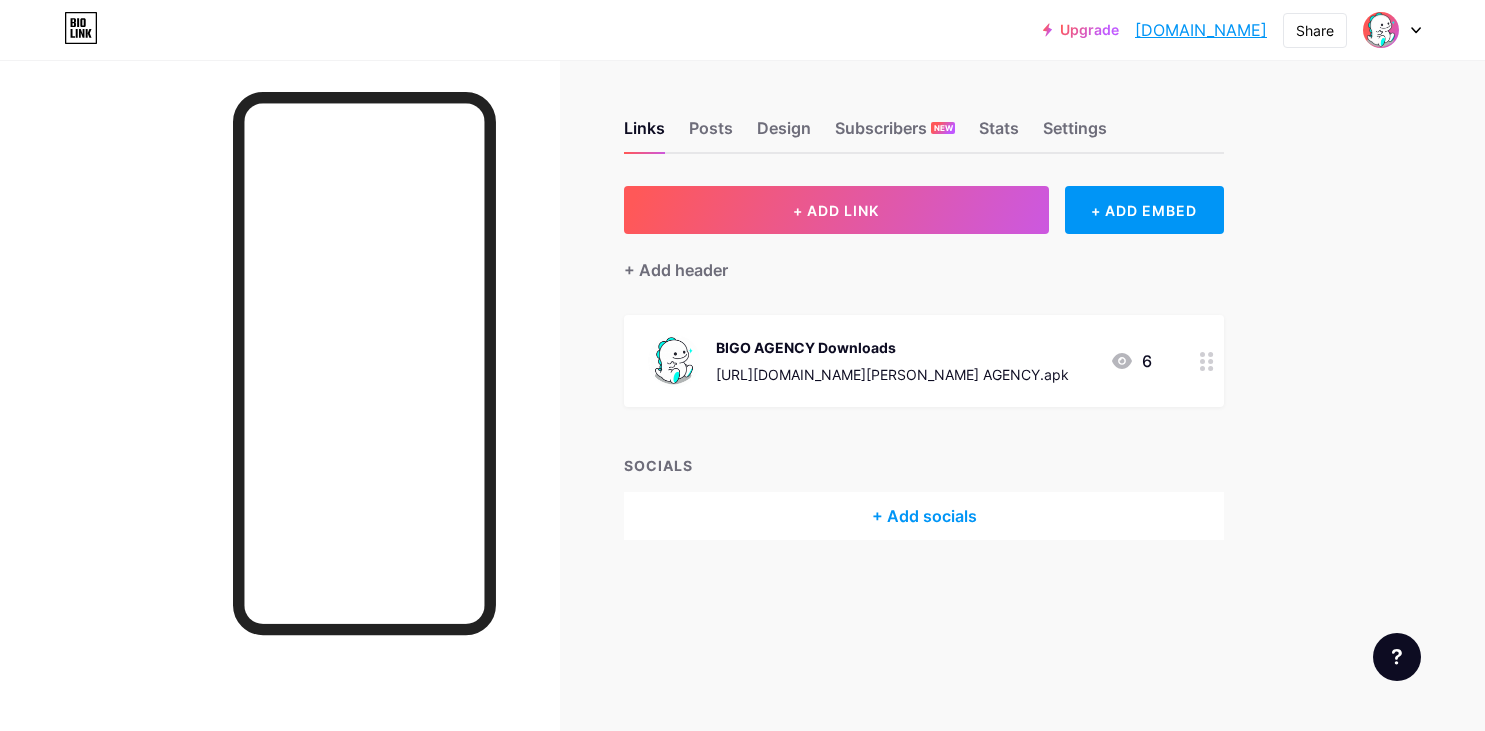 scroll, scrollTop: 0, scrollLeft: 0, axis: both 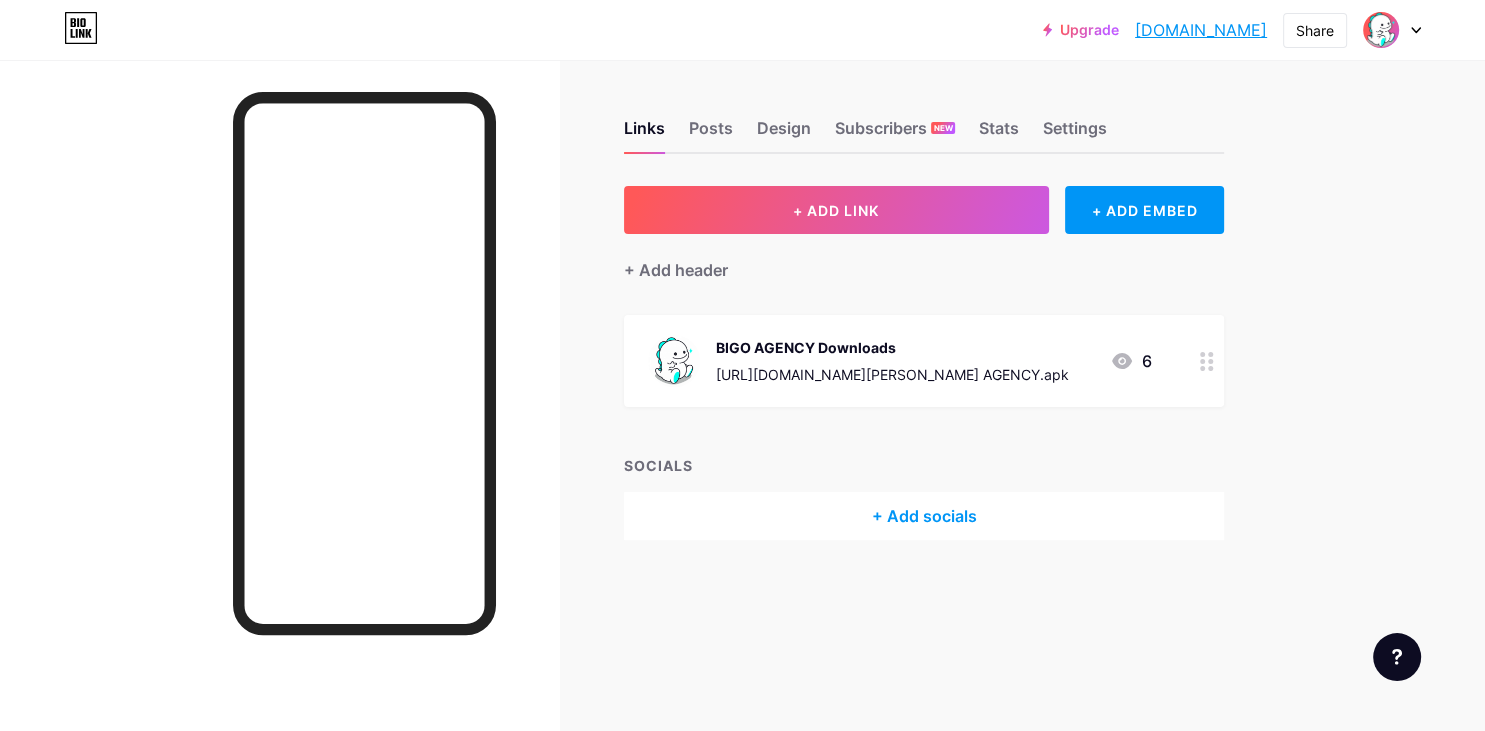 click at bounding box center [1207, 361] 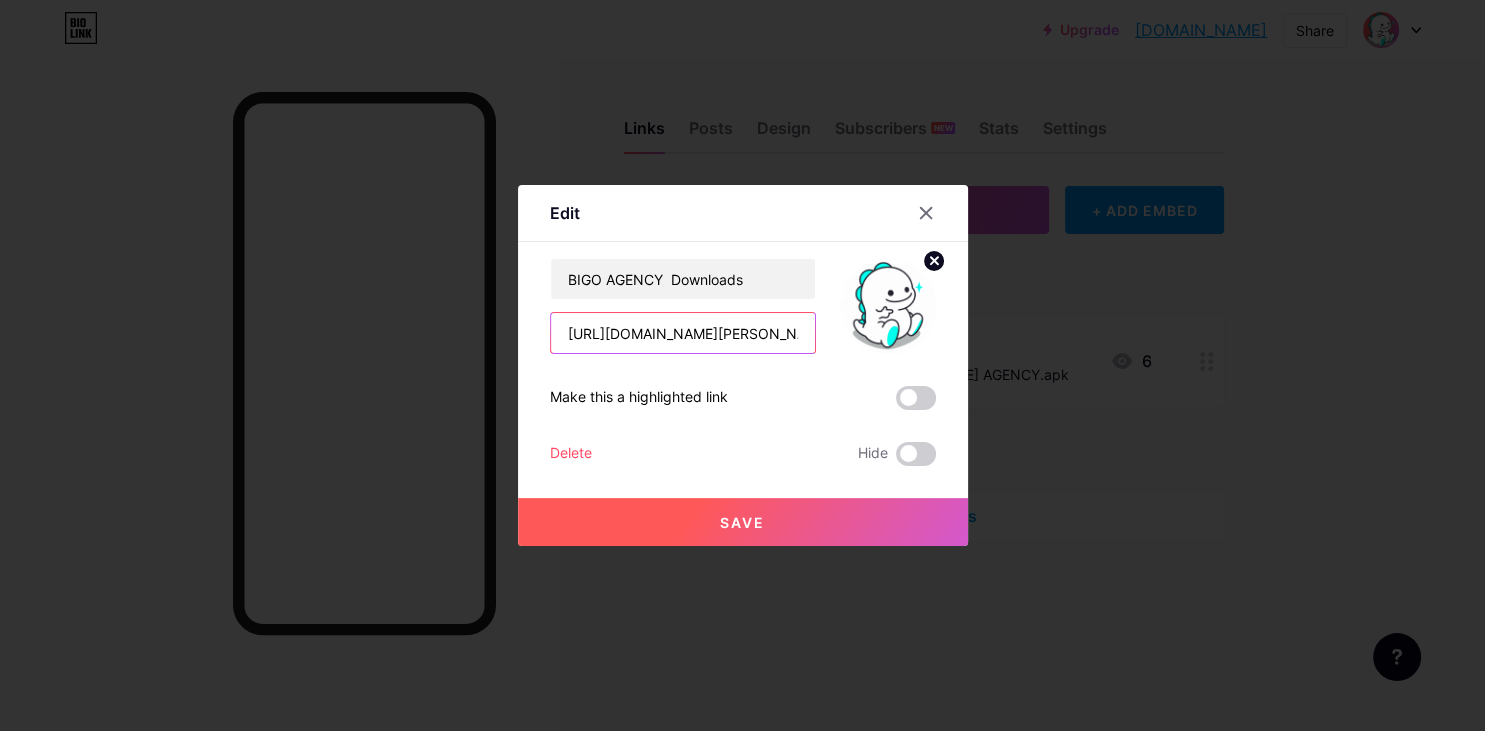 scroll, scrollTop: 0, scrollLeft: 343, axis: horizontal 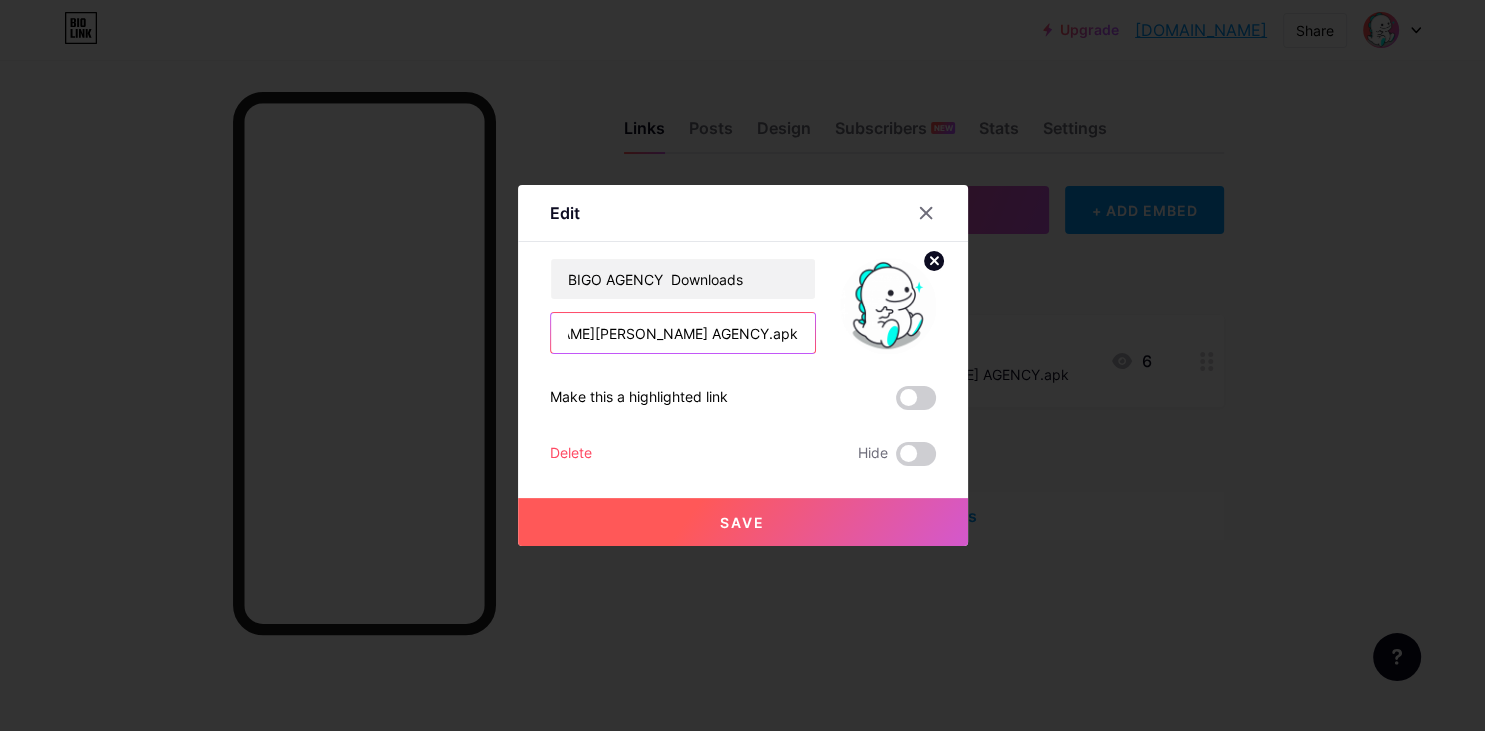 drag, startPoint x: 839, startPoint y: 328, endPoint x: 798, endPoint y: 353, distance: 48.02083 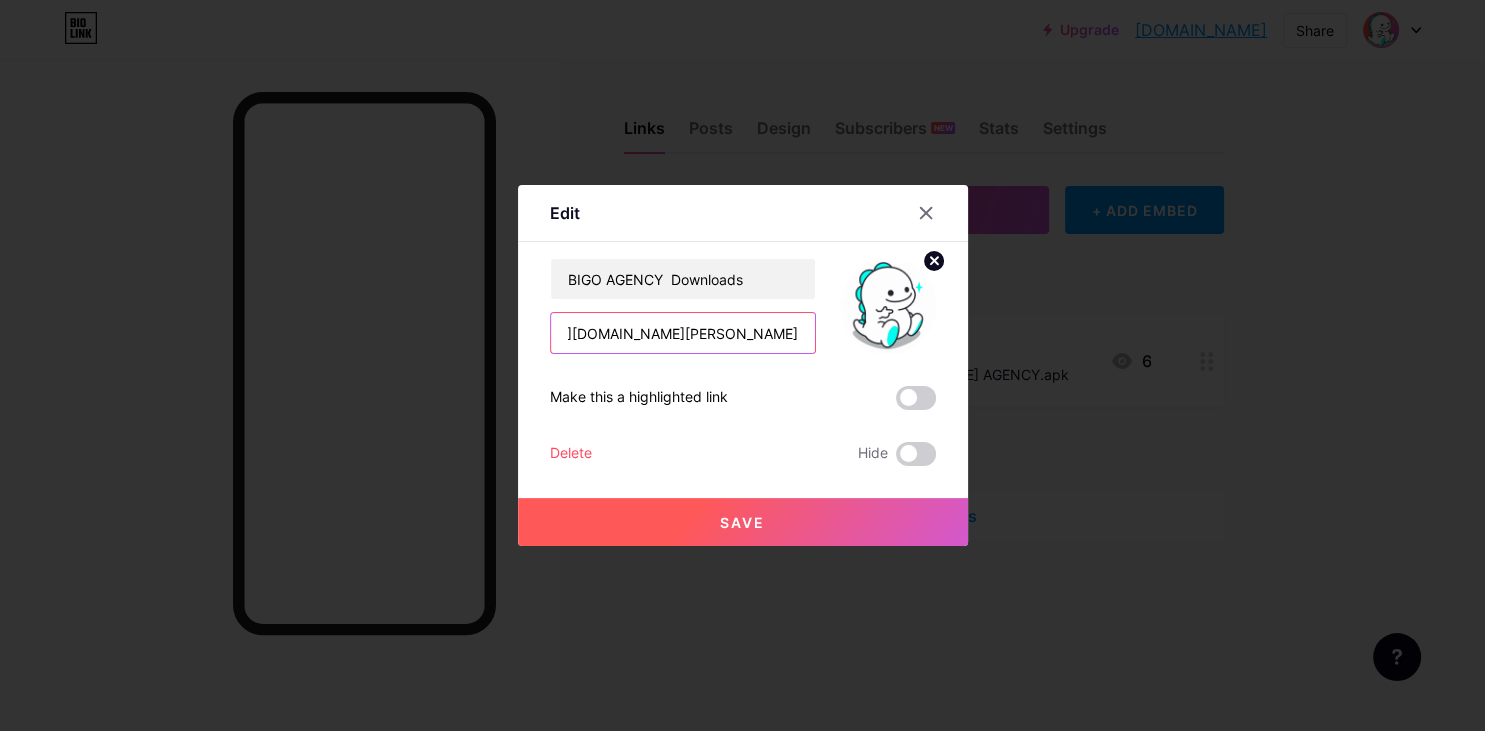 scroll, scrollTop: 0, scrollLeft: 221, axis: horizontal 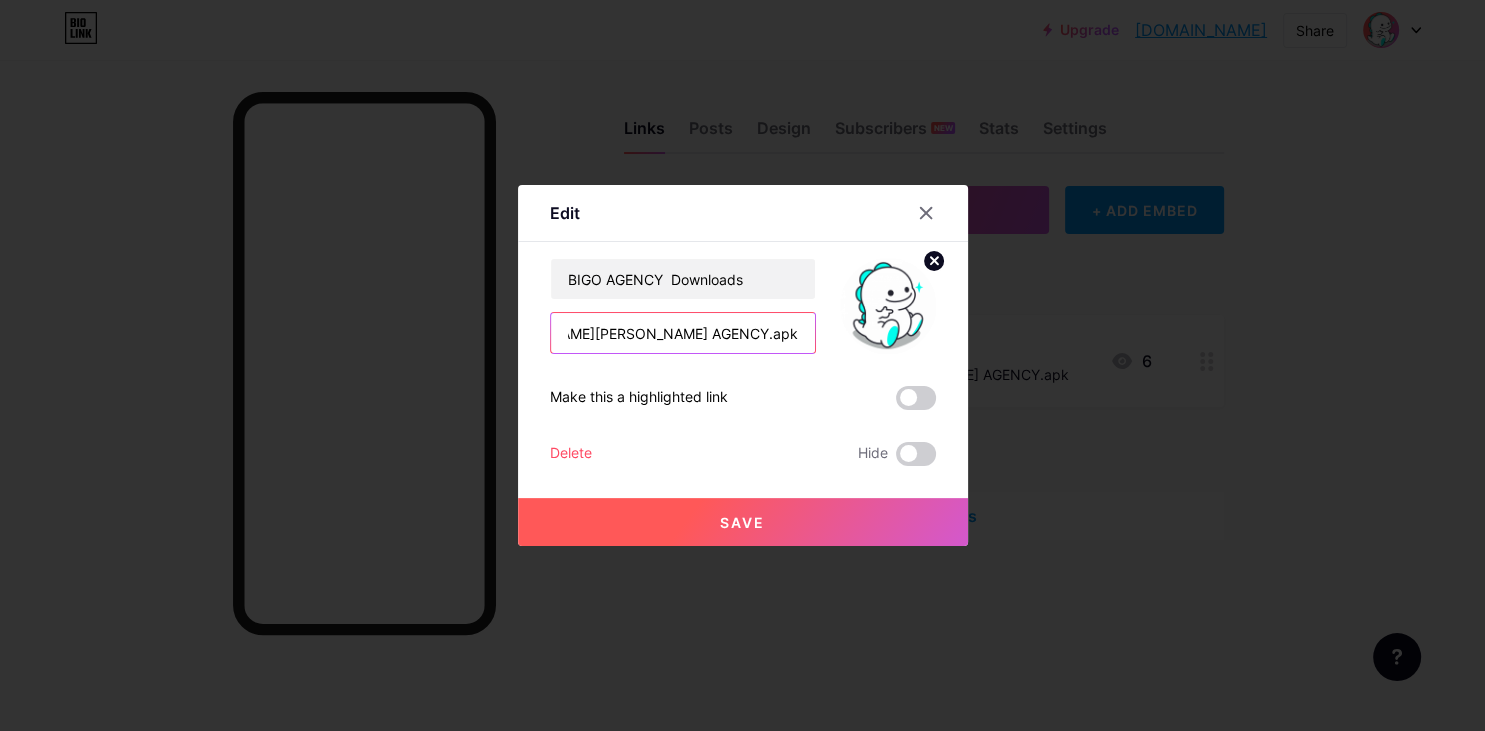 click on "[URL][DOMAIN_NAME][PERSON_NAME] AGENCY.apk" at bounding box center (683, 333) 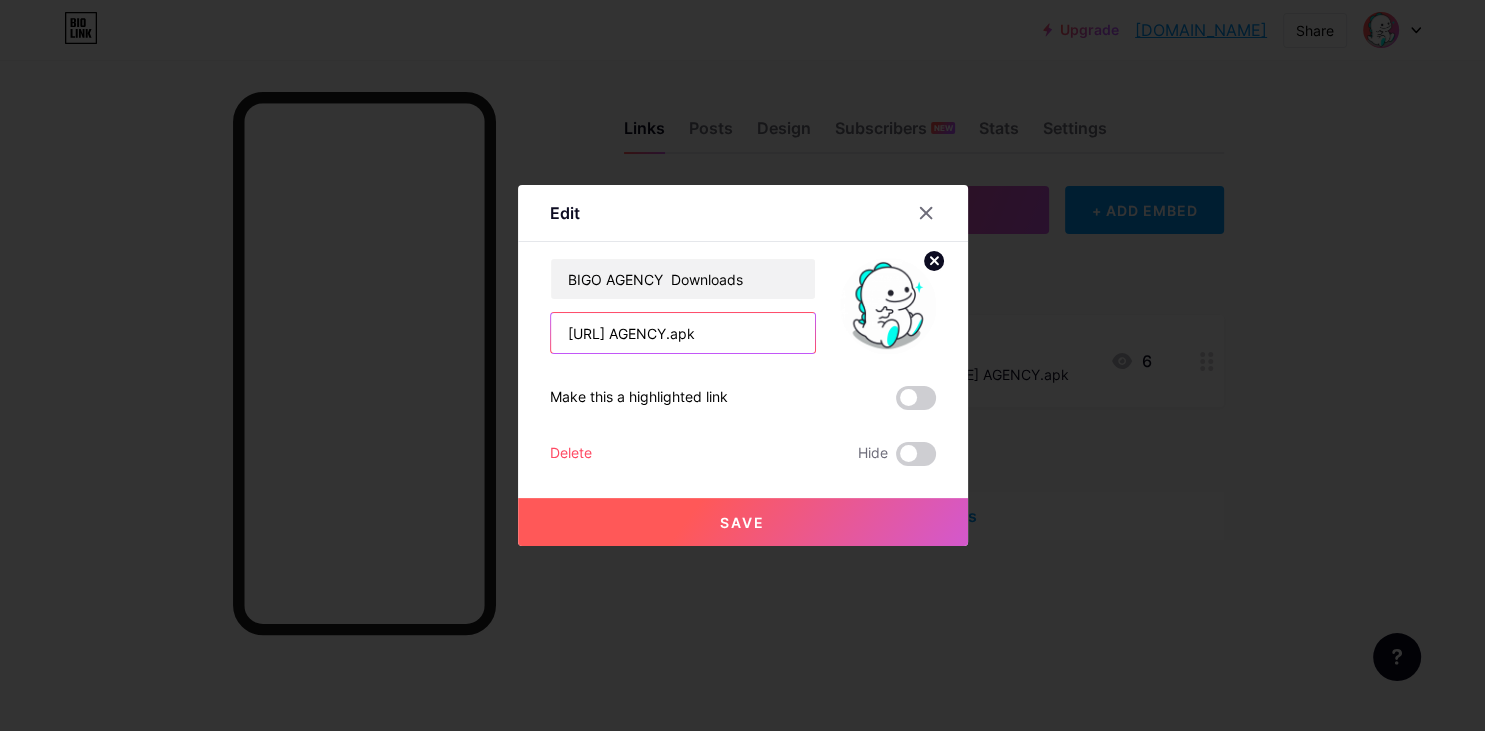 scroll, scrollTop: 0, scrollLeft: 0, axis: both 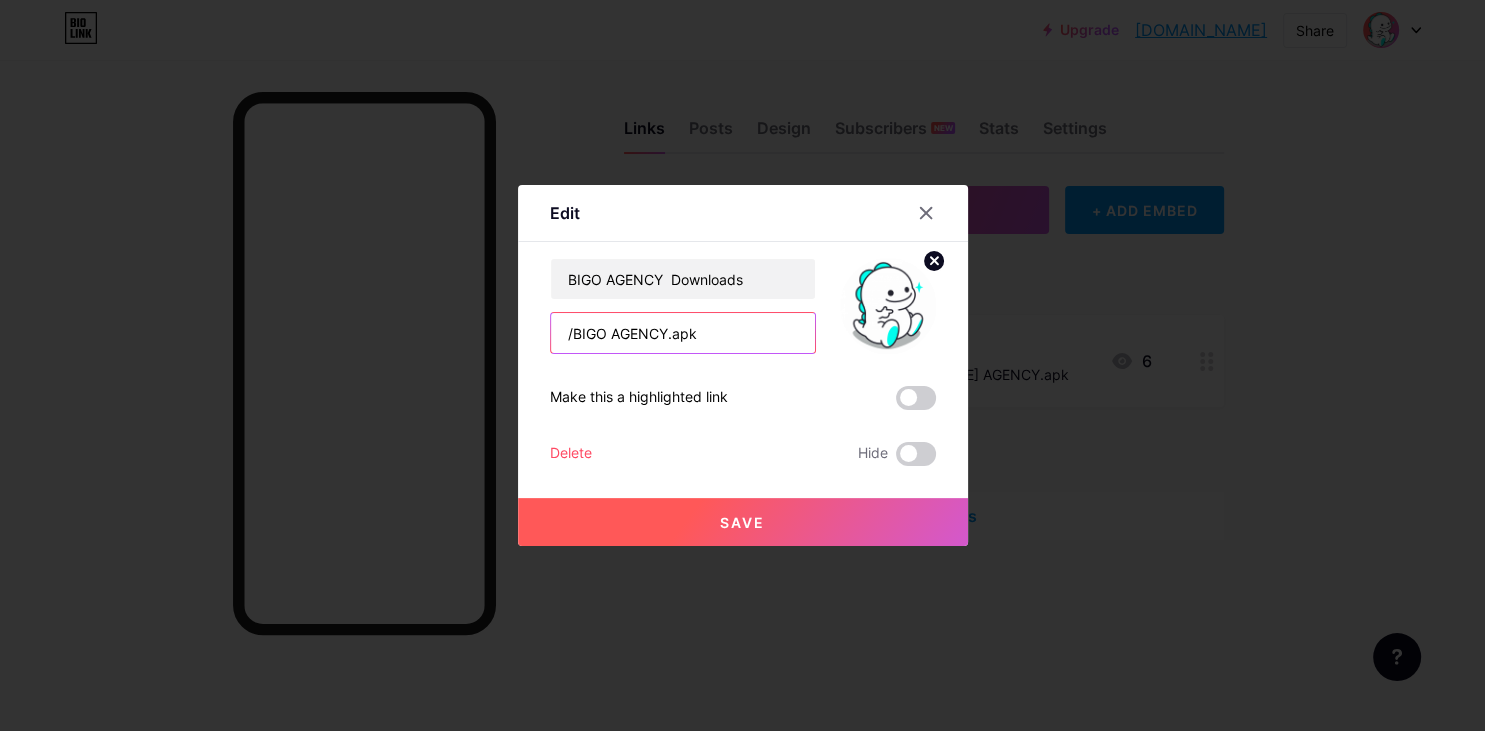 click on "/BIGO AGENCY.apk" at bounding box center (683, 333) 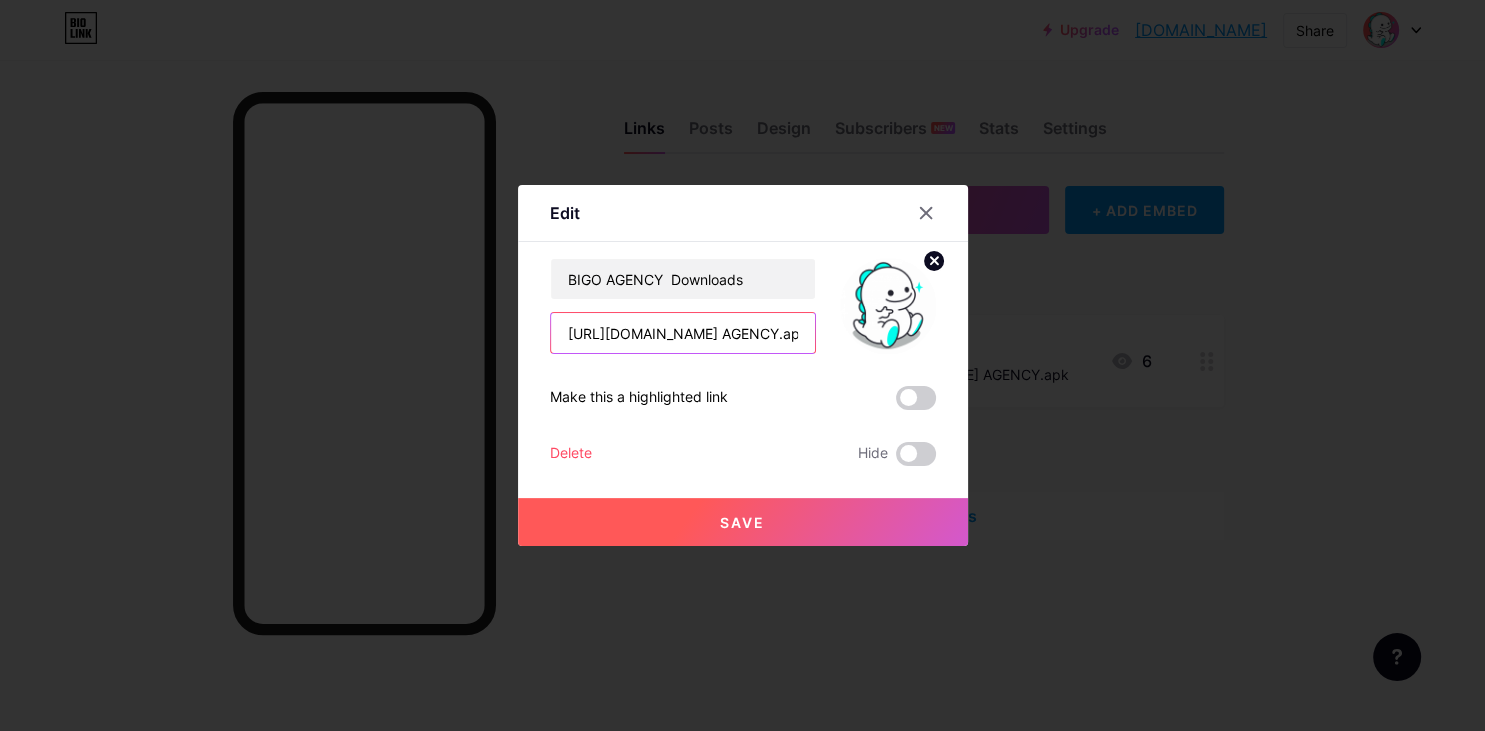 scroll, scrollTop: 0, scrollLeft: 177, axis: horizontal 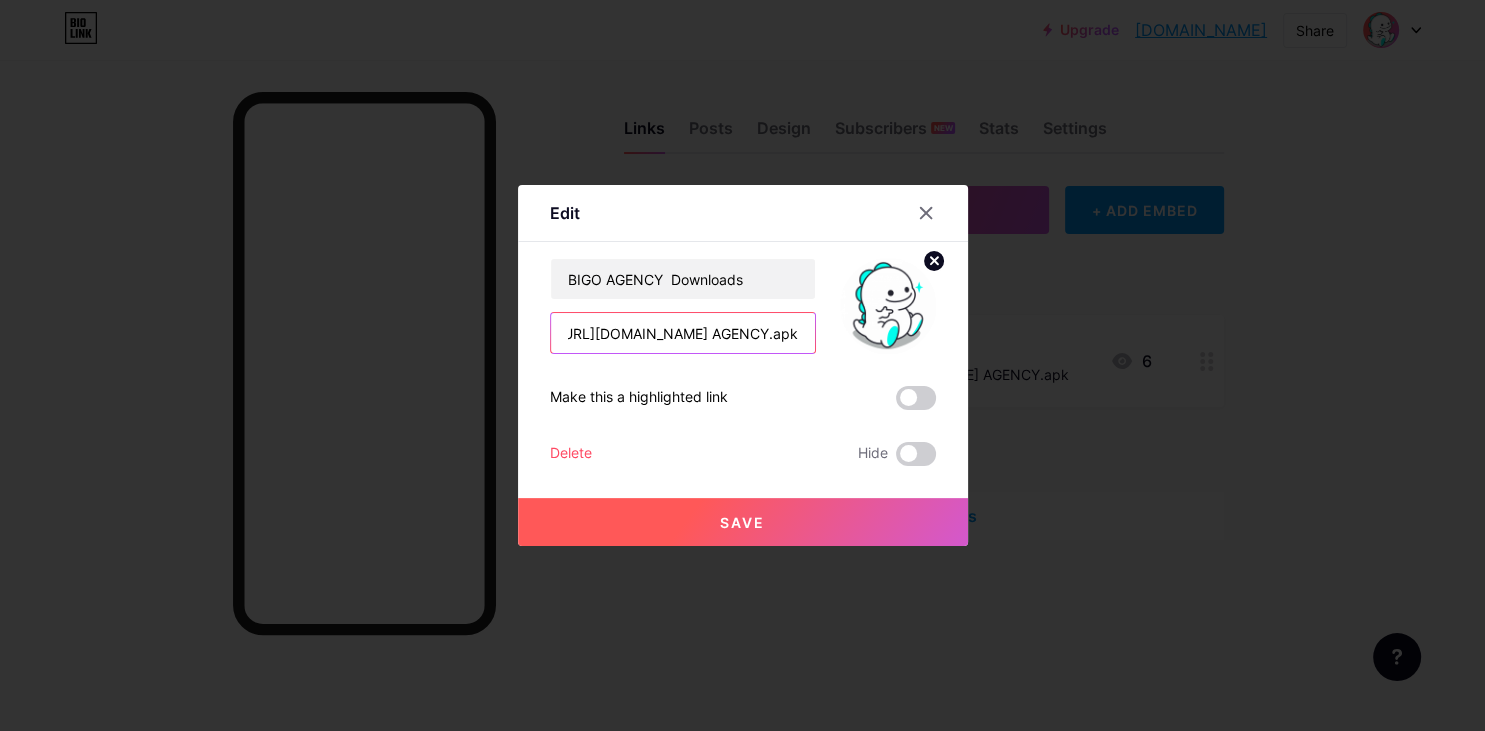 drag, startPoint x: 754, startPoint y: 332, endPoint x: 798, endPoint y: 341, distance: 44.911022 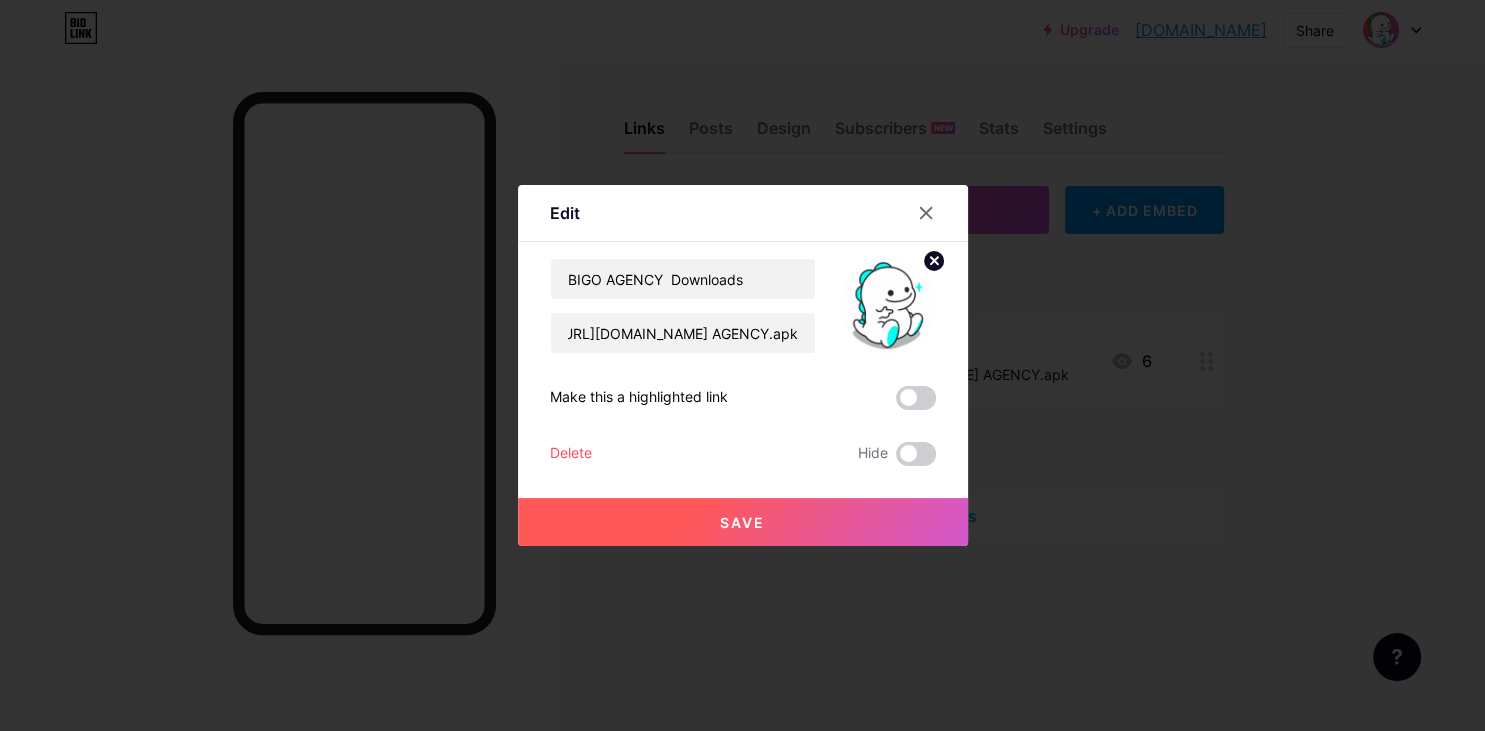 click on "Save" at bounding box center [742, 522] 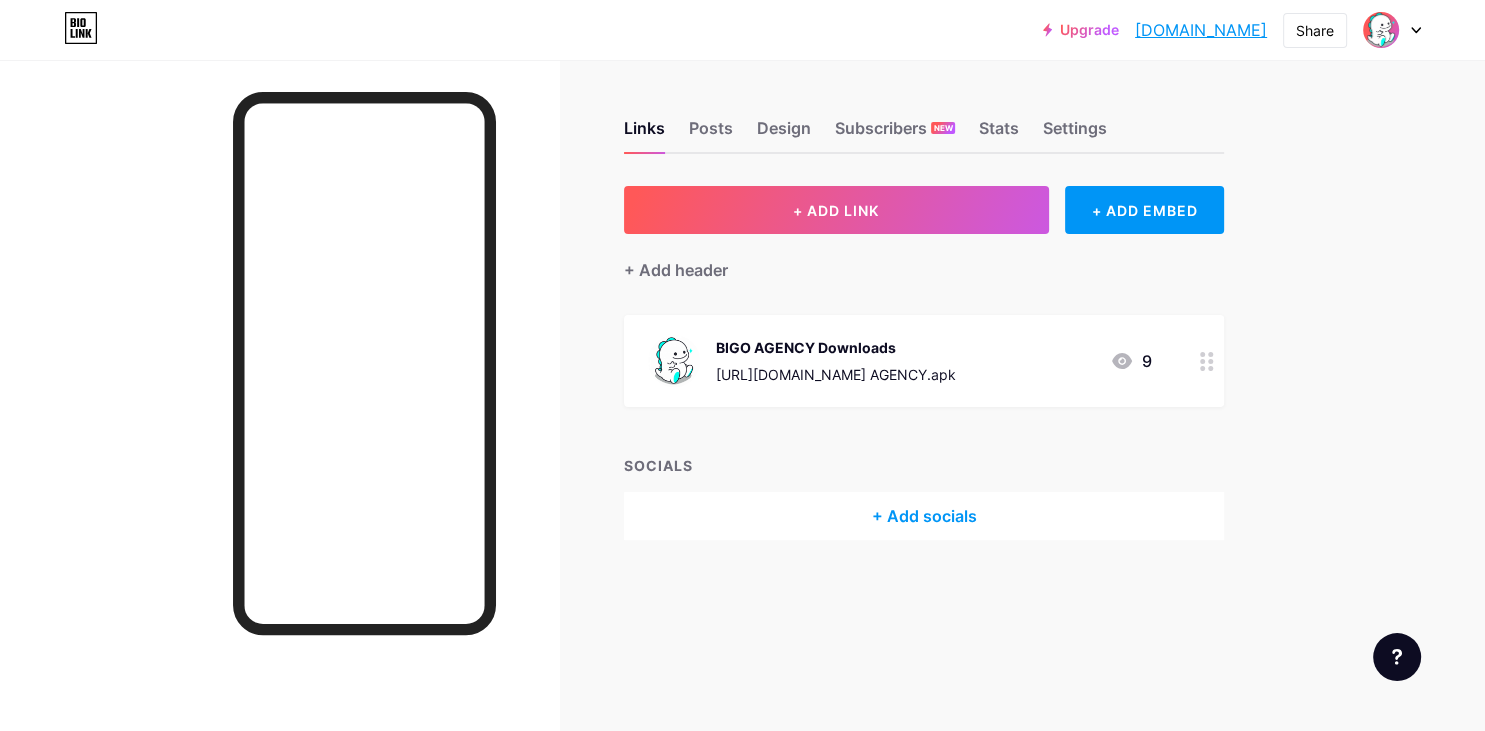 click on "Links
Posts
Design
Subscribers
NEW
Stats
Settings       + ADD LINK     + ADD EMBED
+ Add header
BIGO AGENCY  Downloads
[URL][DOMAIN_NAME] AGENCY.apk
9
SOCIALS     + Add socials                       Feature requests             Help center         Contact support" at bounding box center [654, 350] 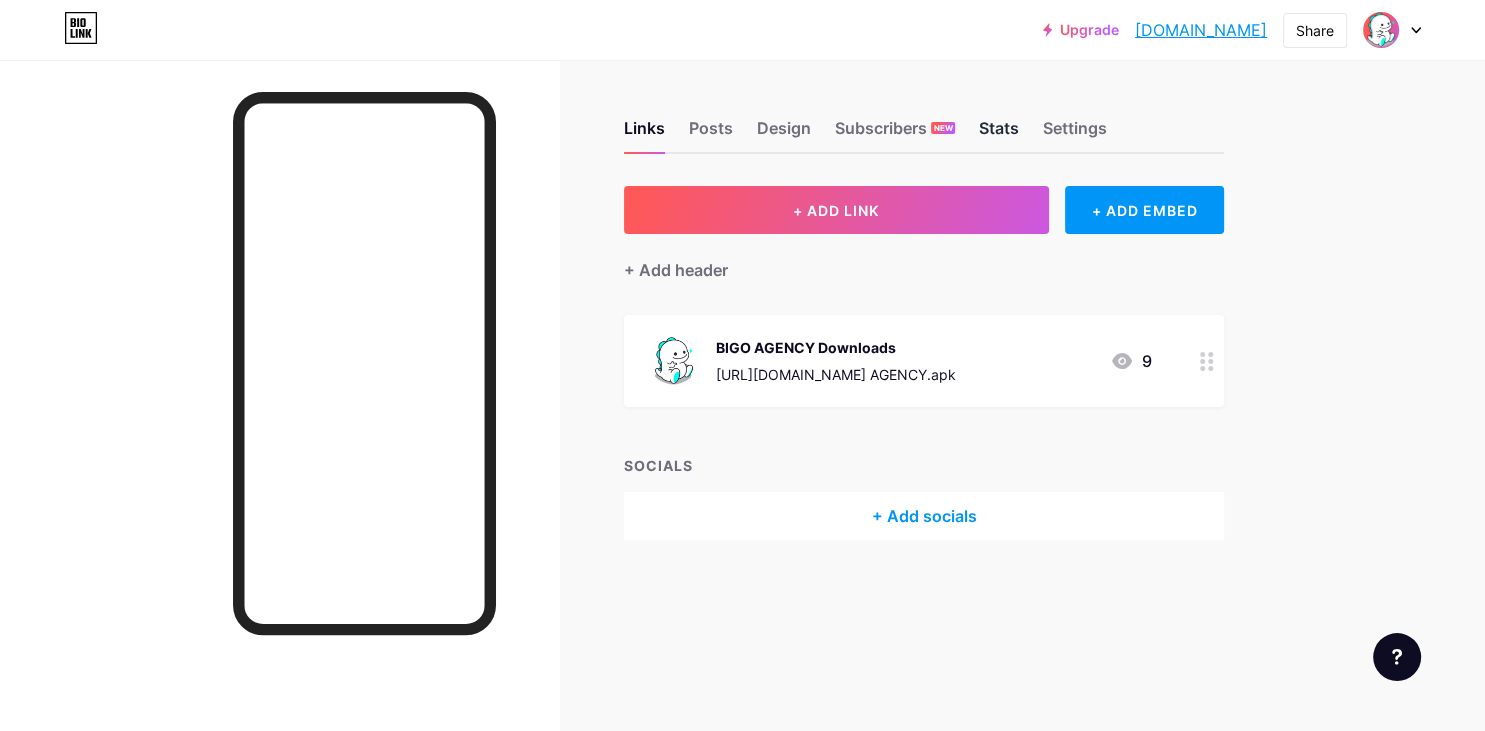 click on "Stats" at bounding box center [999, 134] 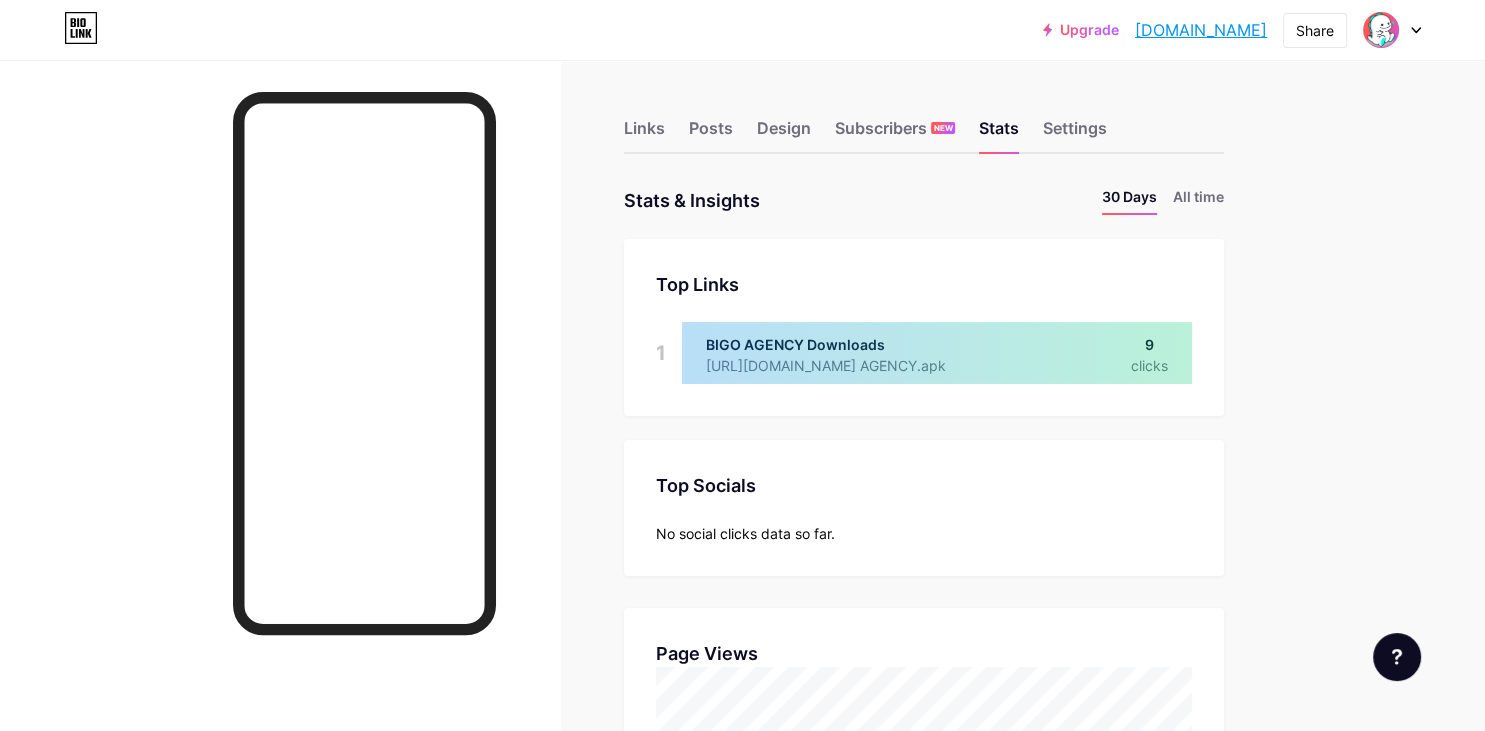 scroll, scrollTop: 999269, scrollLeft: 998515, axis: both 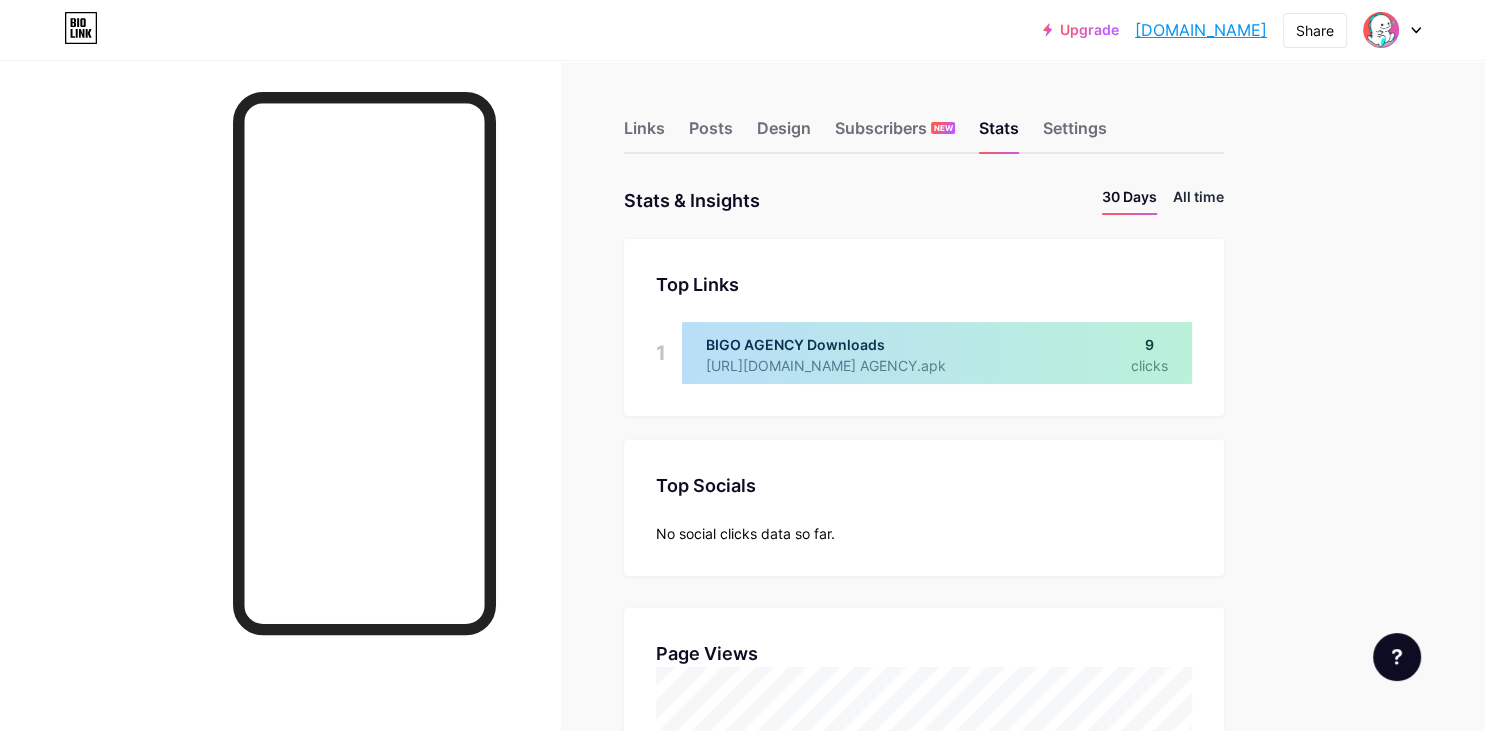 drag, startPoint x: 1172, startPoint y: 193, endPoint x: 1189, endPoint y: 194, distance: 17.029387 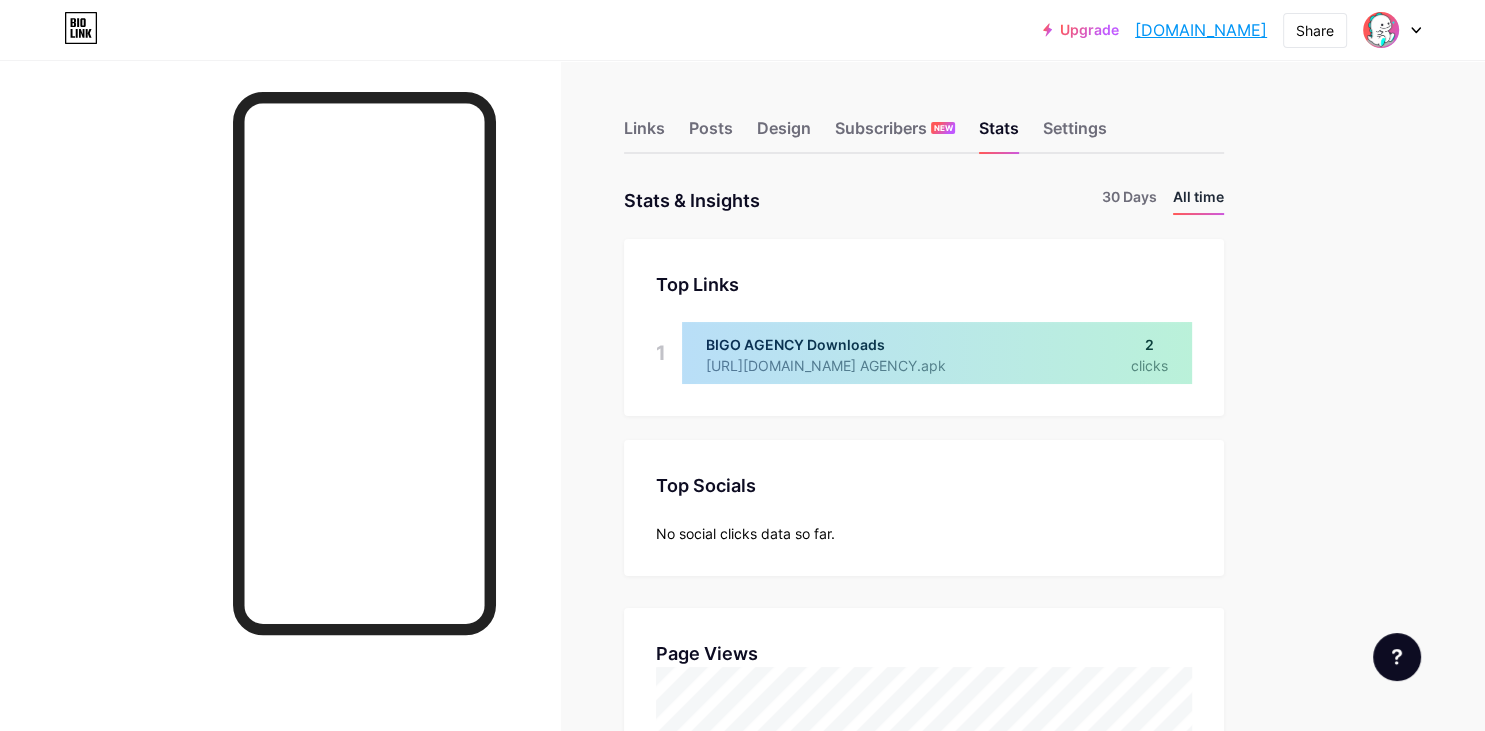 scroll, scrollTop: 999269, scrollLeft: 998515, axis: both 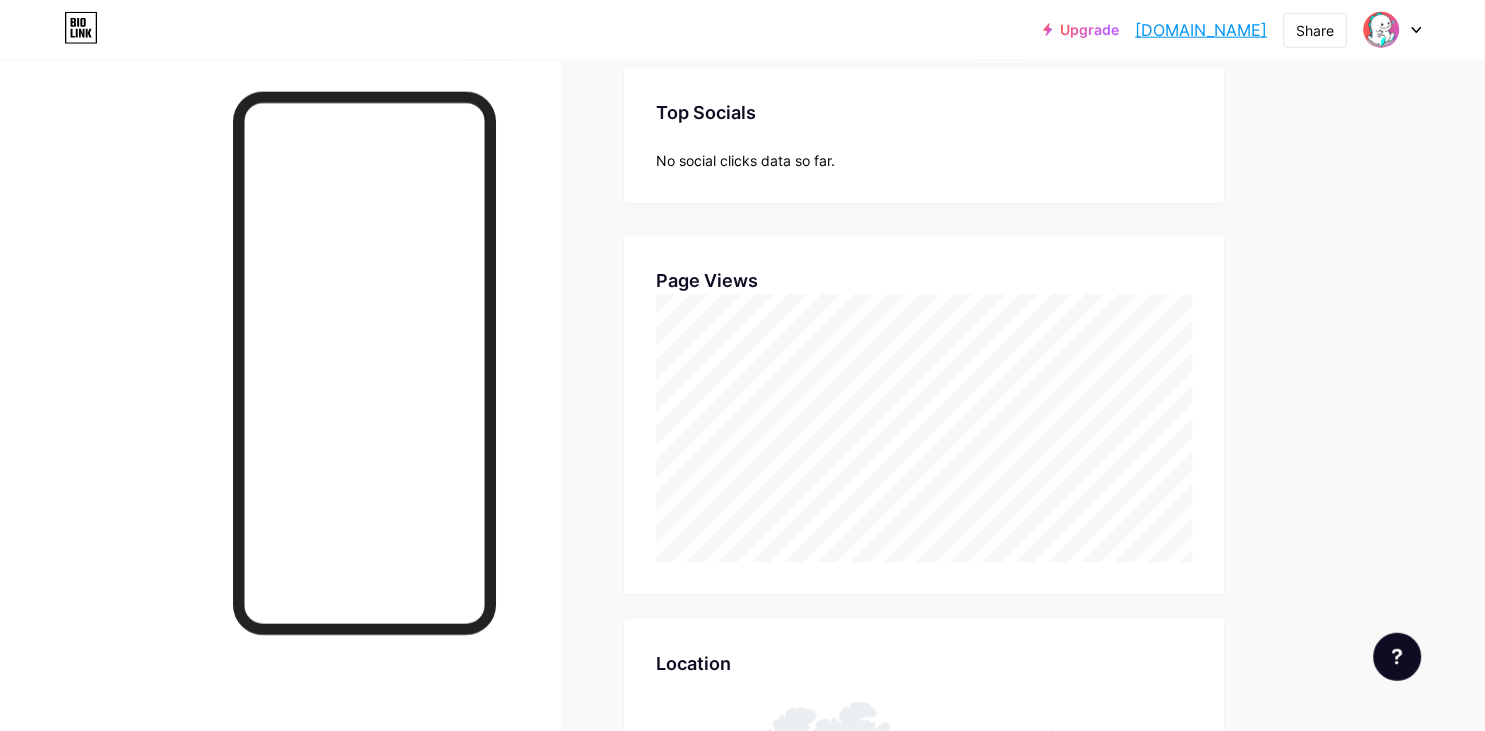 click on "Upgrade   [DOMAIN_NAME]....   [DOMAIN_NAME]   Share               Switch accounts     BIGO LIVE   [DOMAIN_NAME]/bigoagency       + Add a new page        Account settings   Logout   Link Copied
Links
Posts
Design
Subscribers
NEW
Stats
Settings     Stats & Insights   Page Stats   30 Days
All
time
Top Links   Links   1   BIGO AGENCY  Downloads   [URL][DOMAIN_NAME] AGENCY.apk   2   clicks     Top Socials   Top Socials   No social clicks data so far.   Page Views   Page Views     Location   Location" at bounding box center (742, 620) 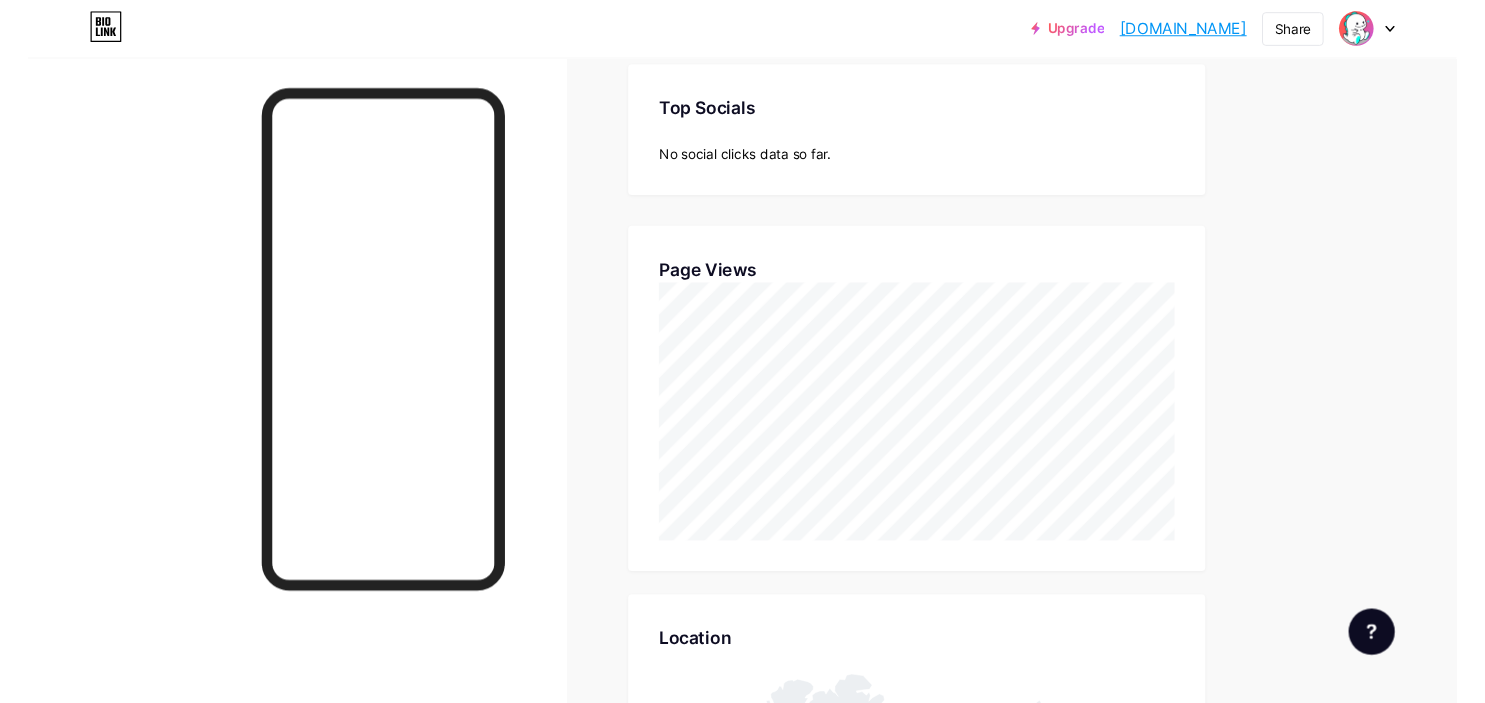 scroll, scrollTop: 703, scrollLeft: 1485, axis: both 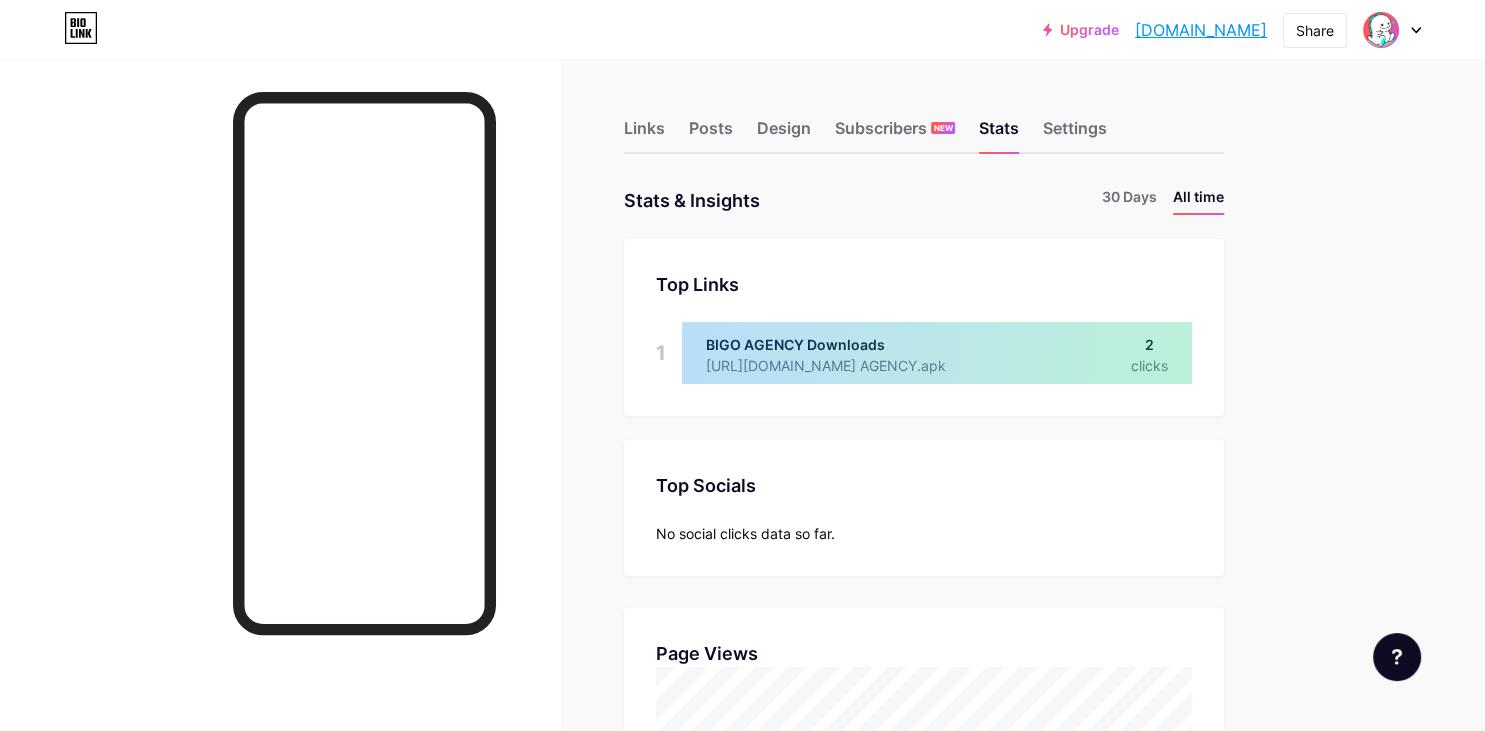 click on "Links
Posts
Design
Subscribers
NEW
Stats
Settings" at bounding box center (924, 119) 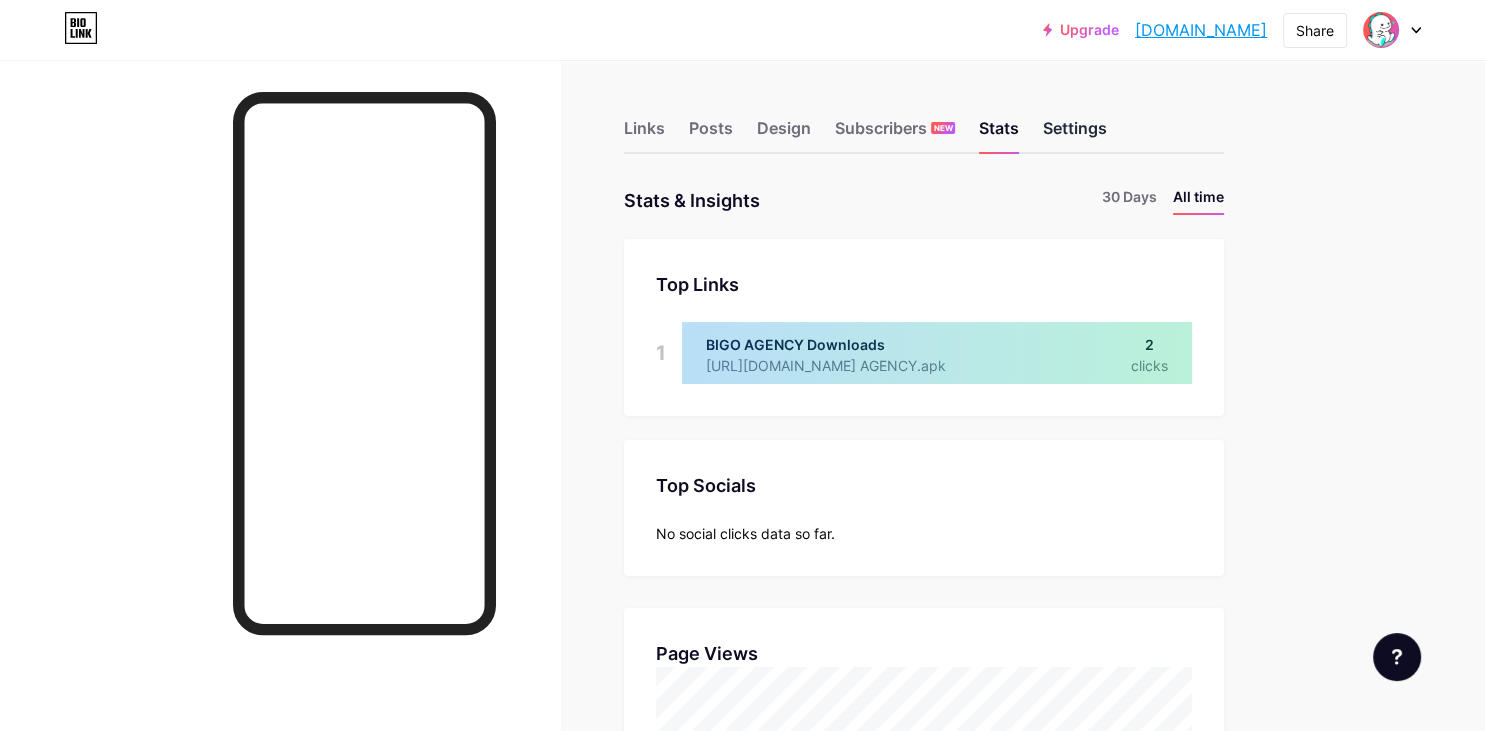 click on "Settings" at bounding box center (1075, 134) 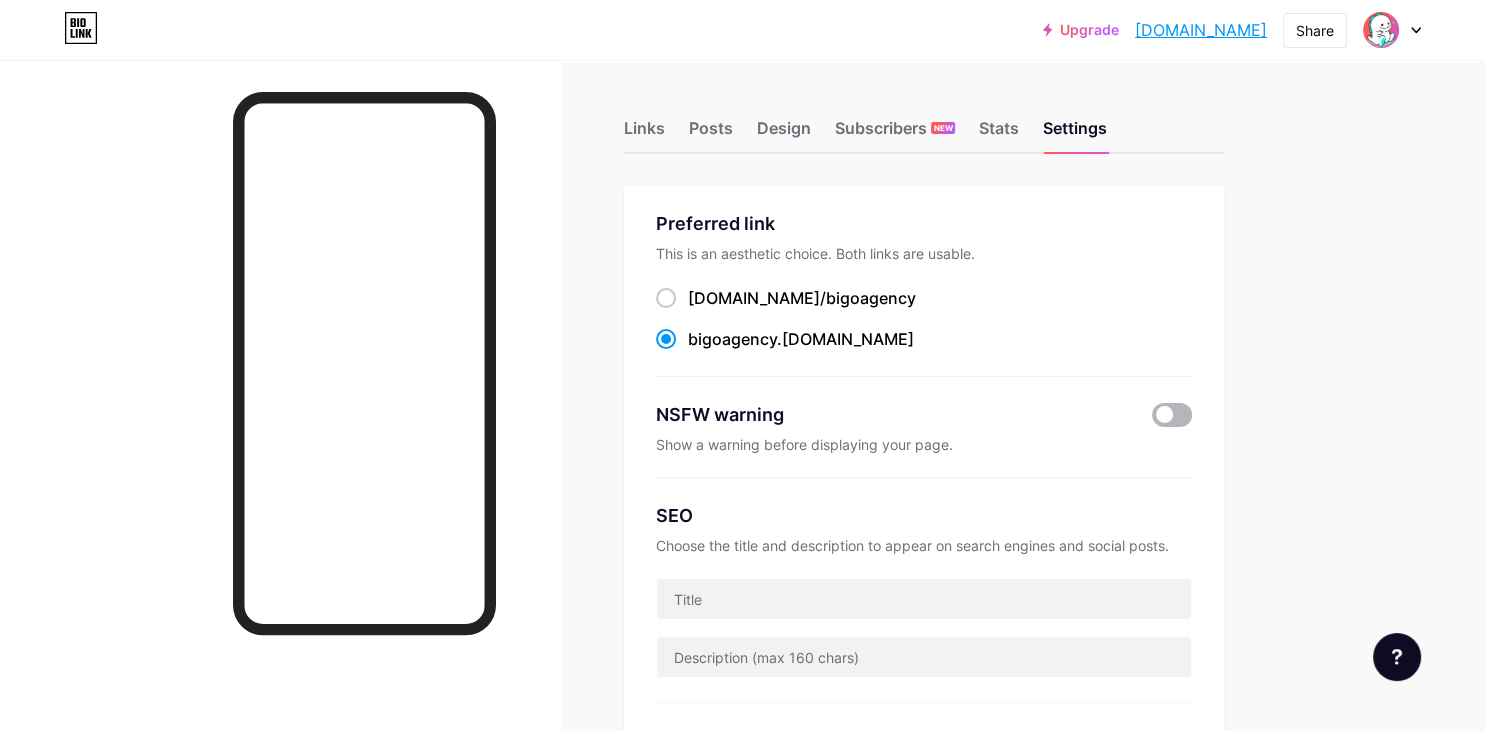 click at bounding box center [1172, 415] 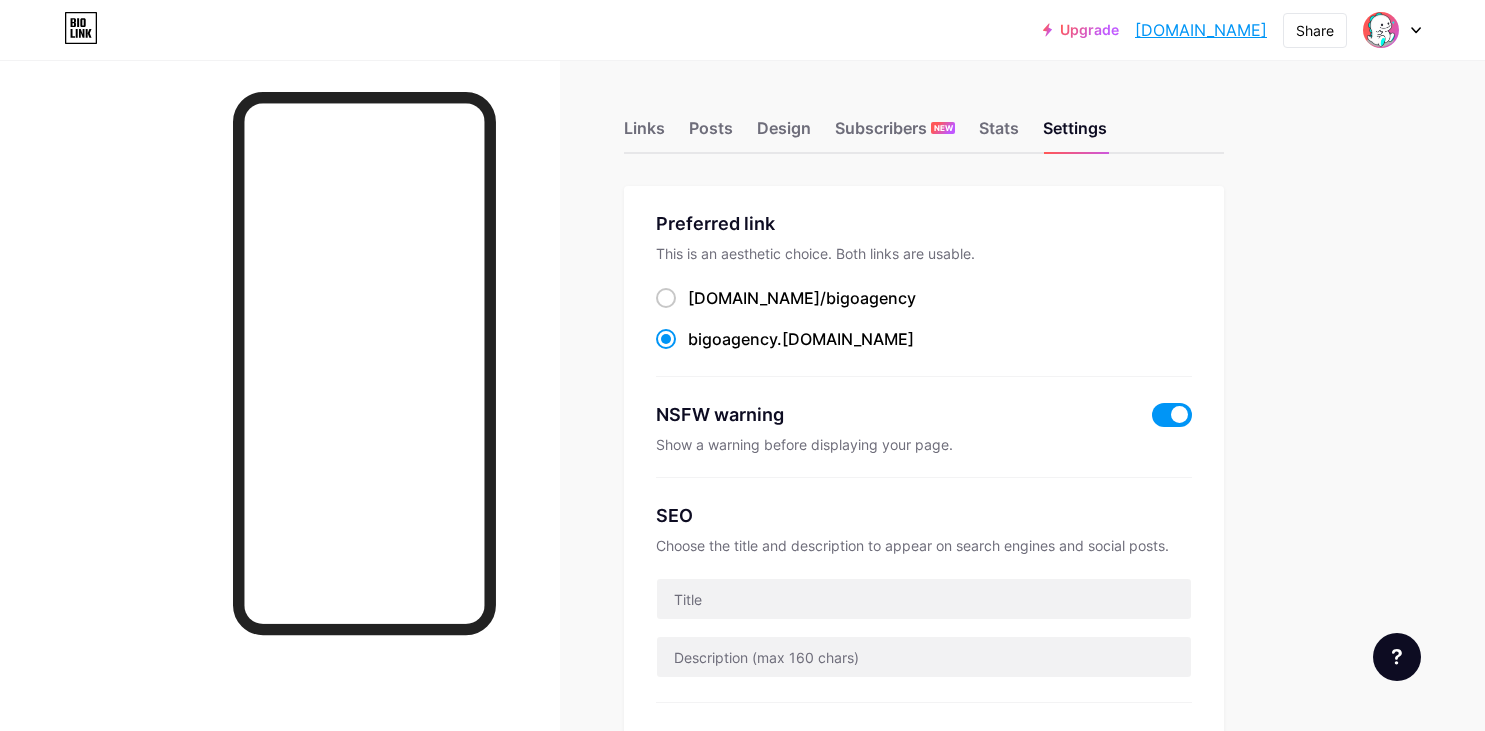scroll, scrollTop: 0, scrollLeft: 0, axis: both 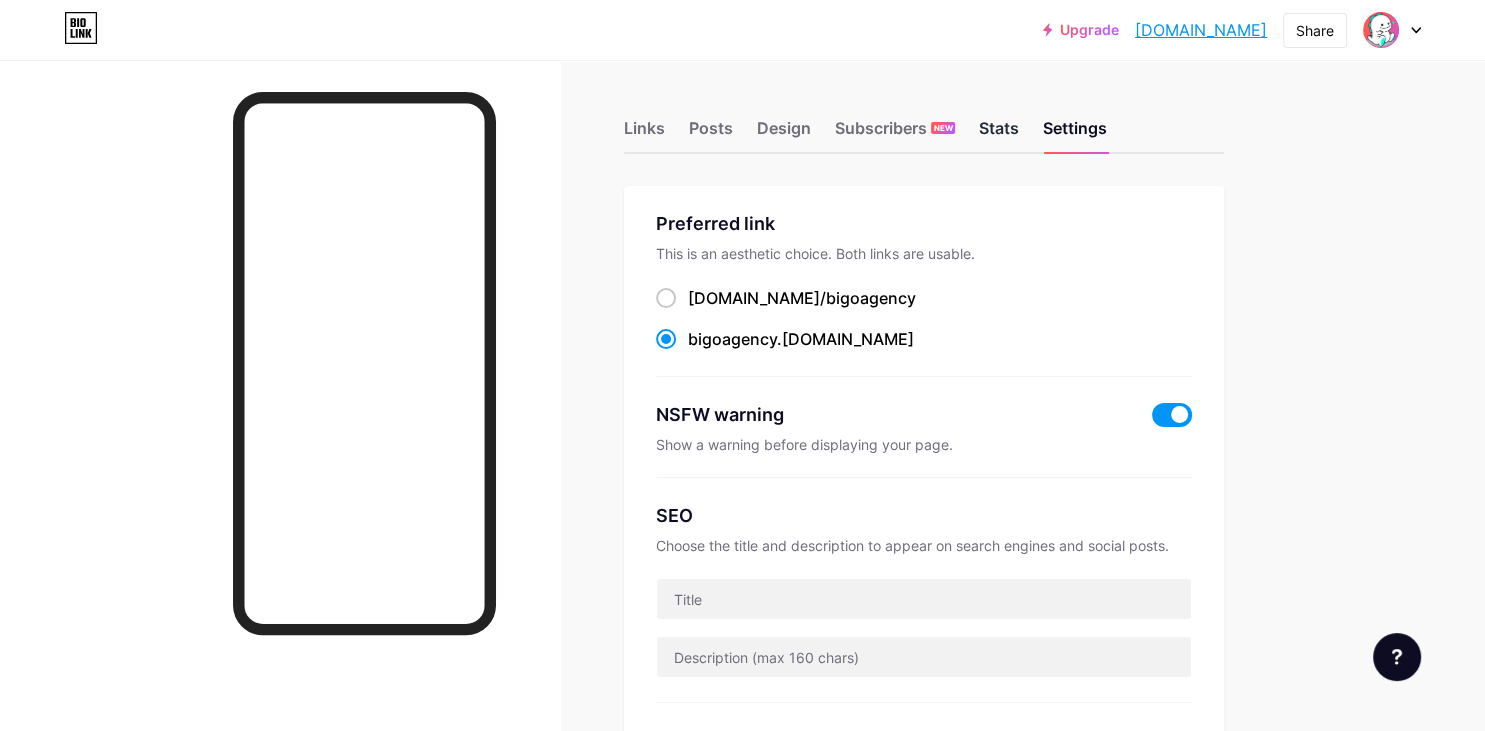 click on "Stats" at bounding box center [999, 134] 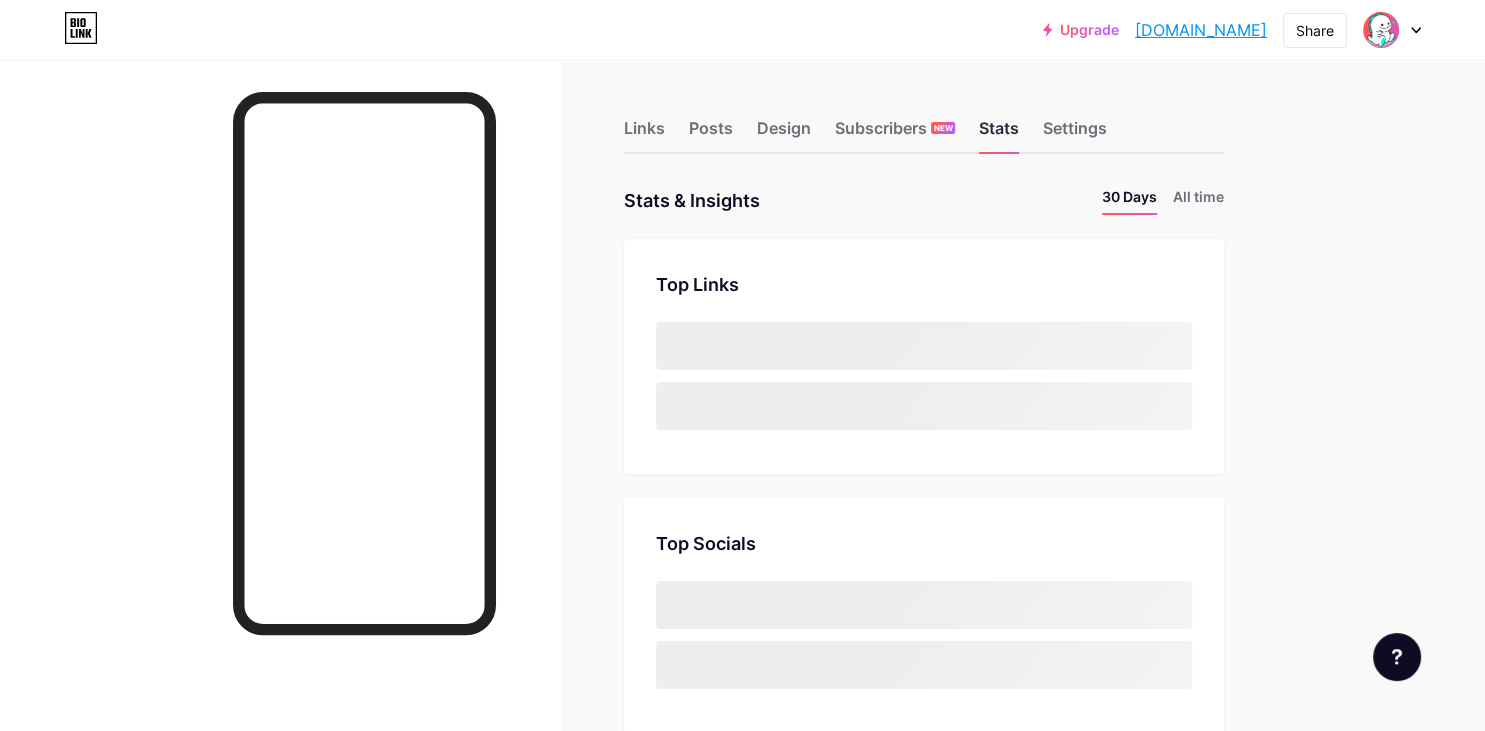 scroll, scrollTop: 999269, scrollLeft: 998515, axis: both 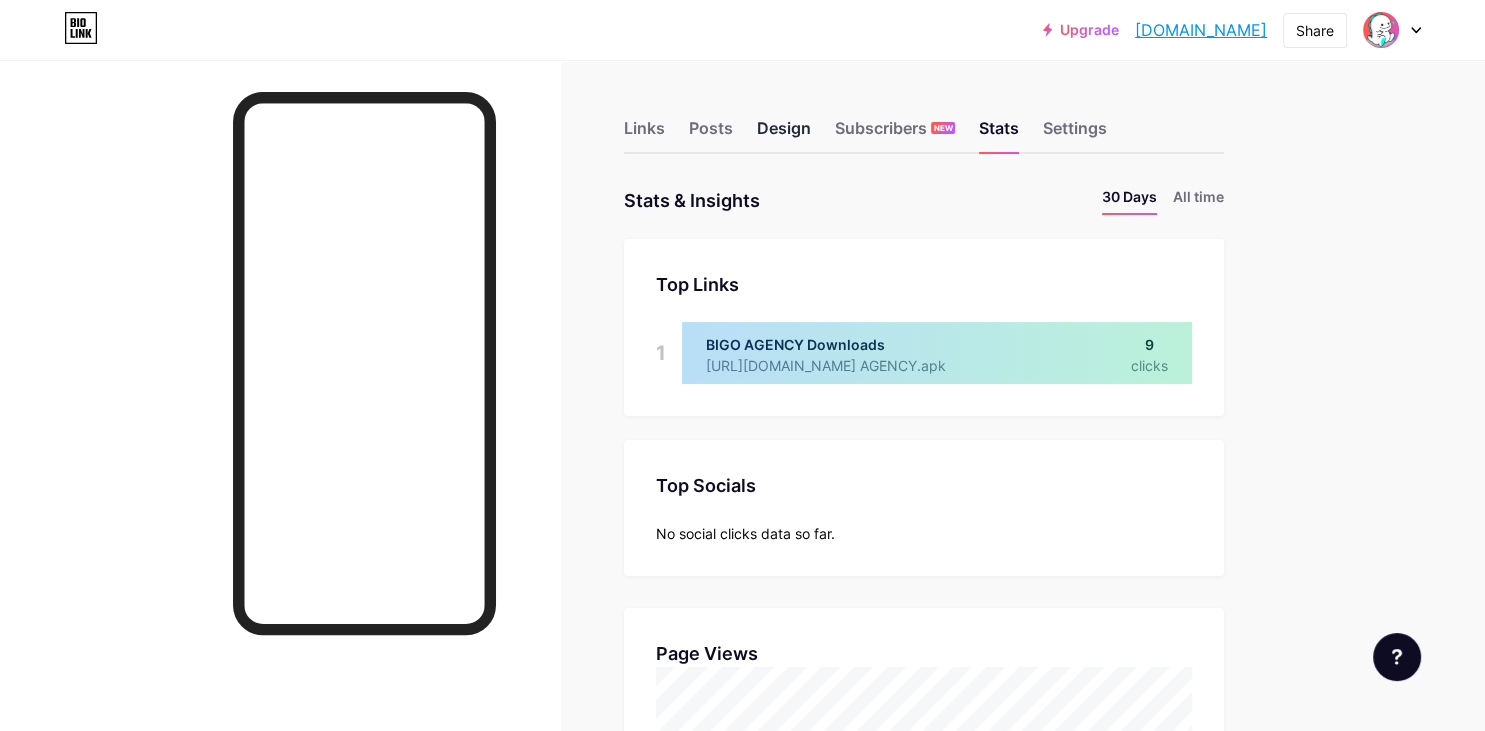 click on "Design" at bounding box center (784, 134) 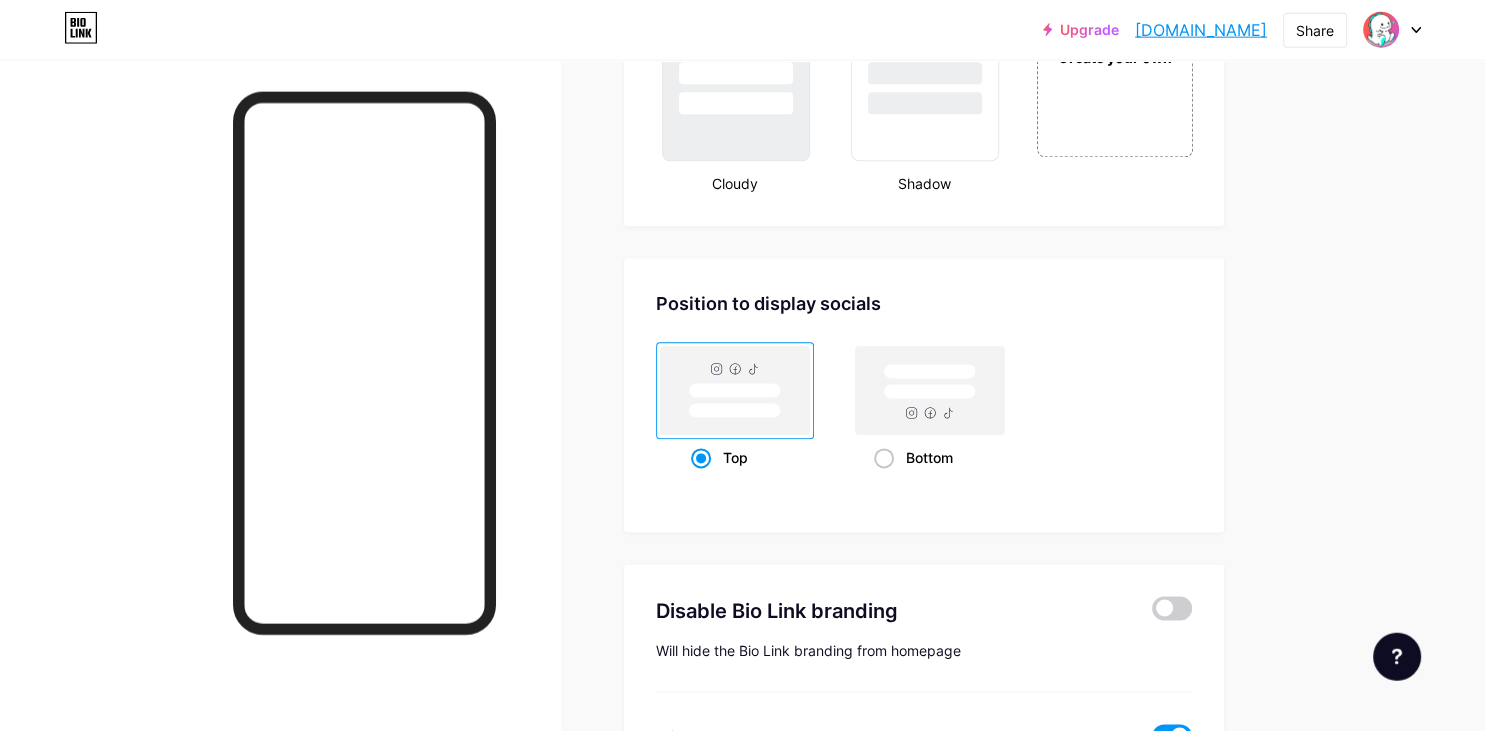 scroll, scrollTop: 2488, scrollLeft: 0, axis: vertical 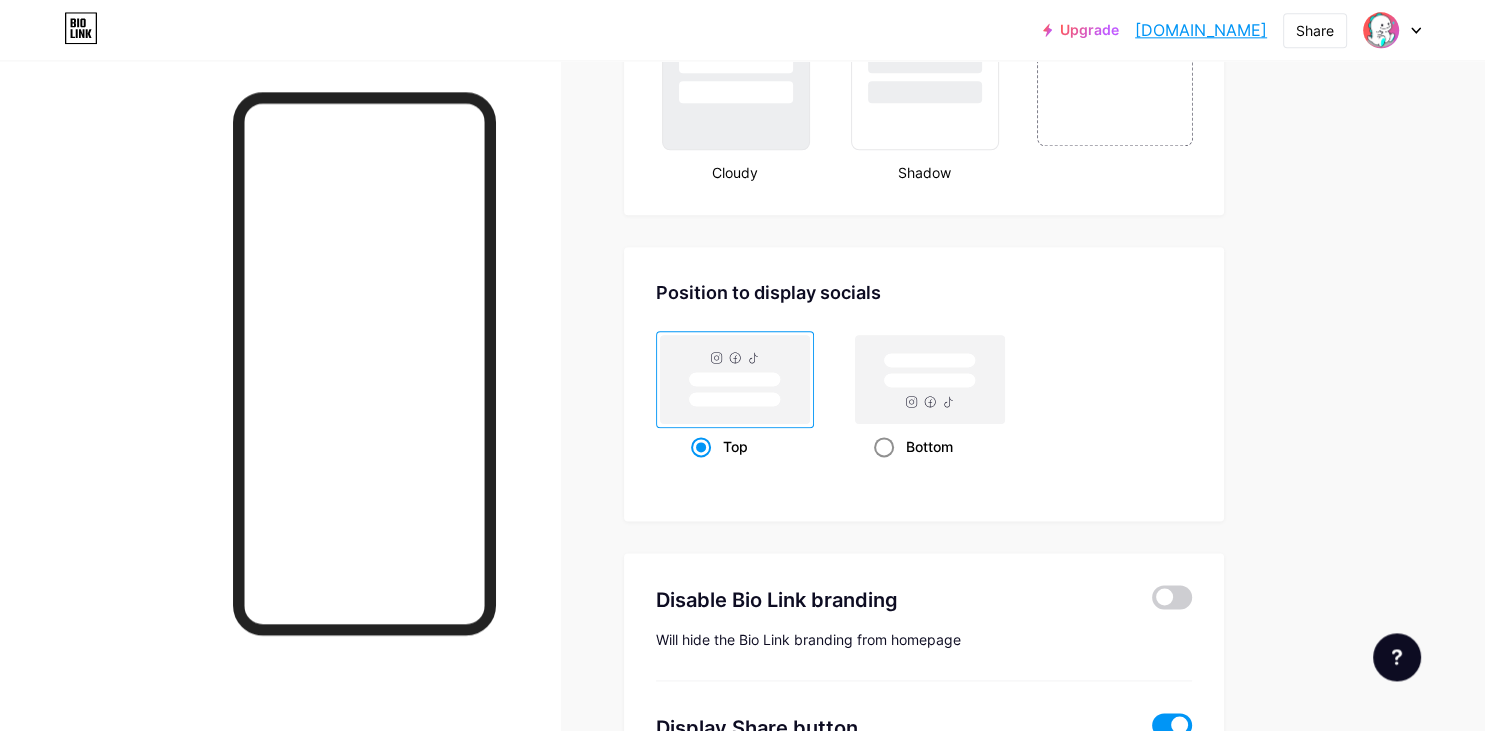 click on "Bottom" at bounding box center (929, 446) 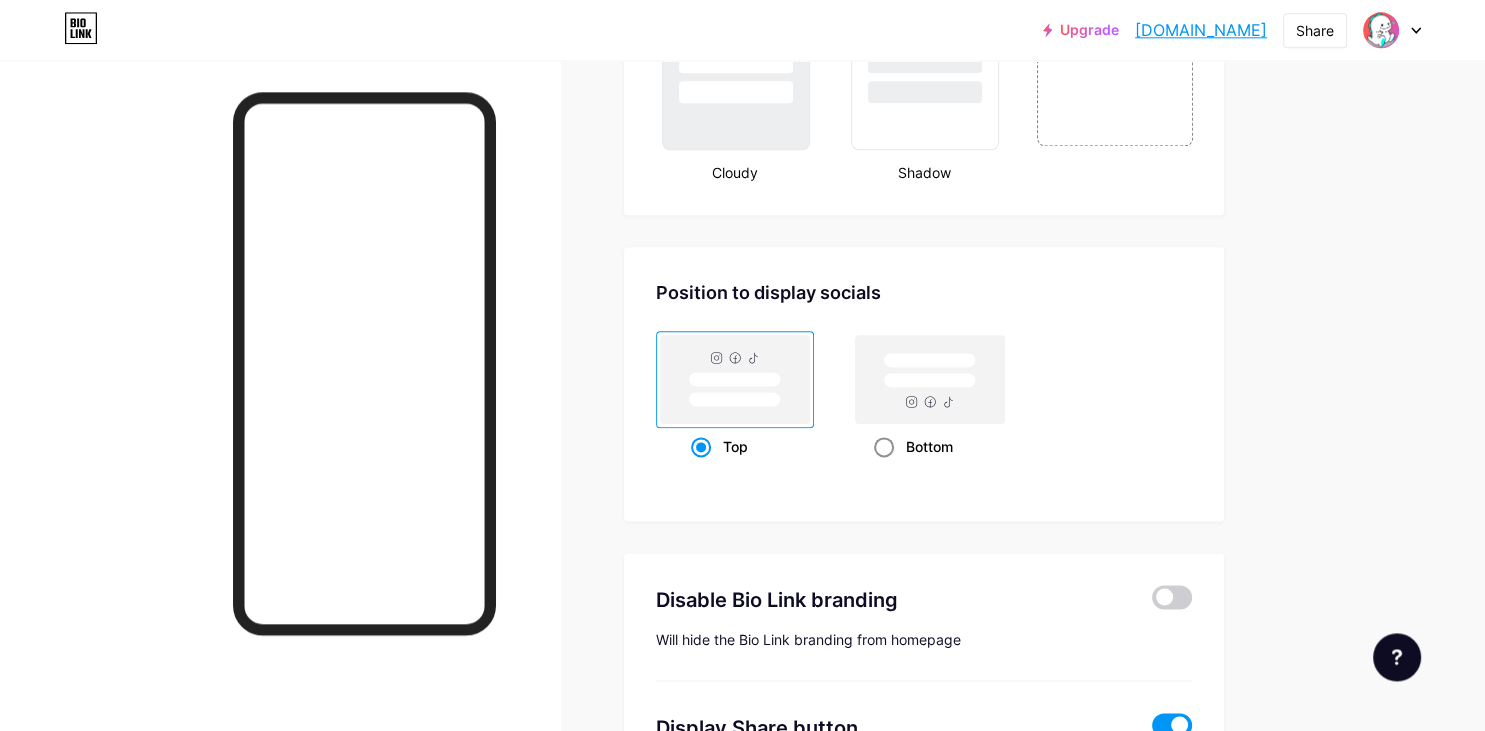 radio on "true" 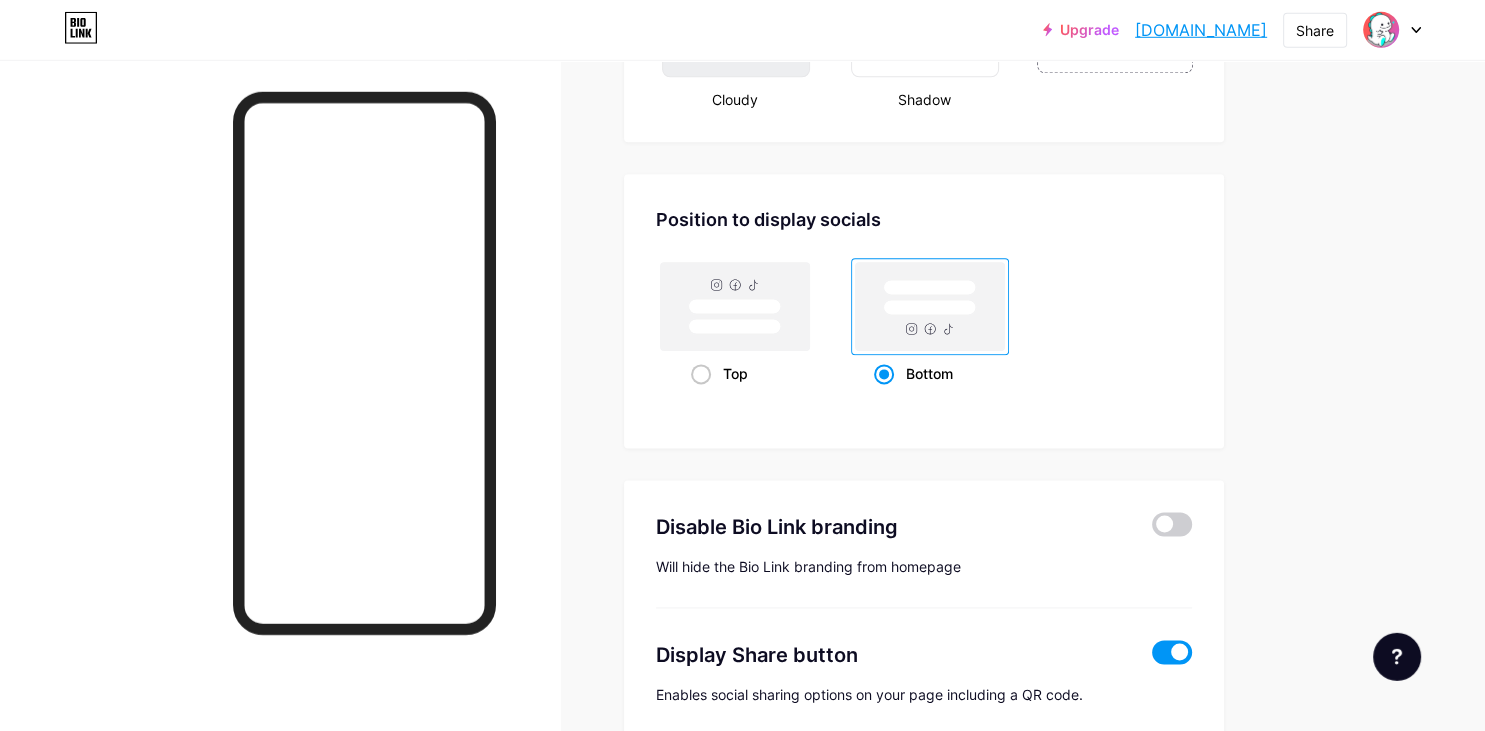 scroll, scrollTop: 2658, scrollLeft: 0, axis: vertical 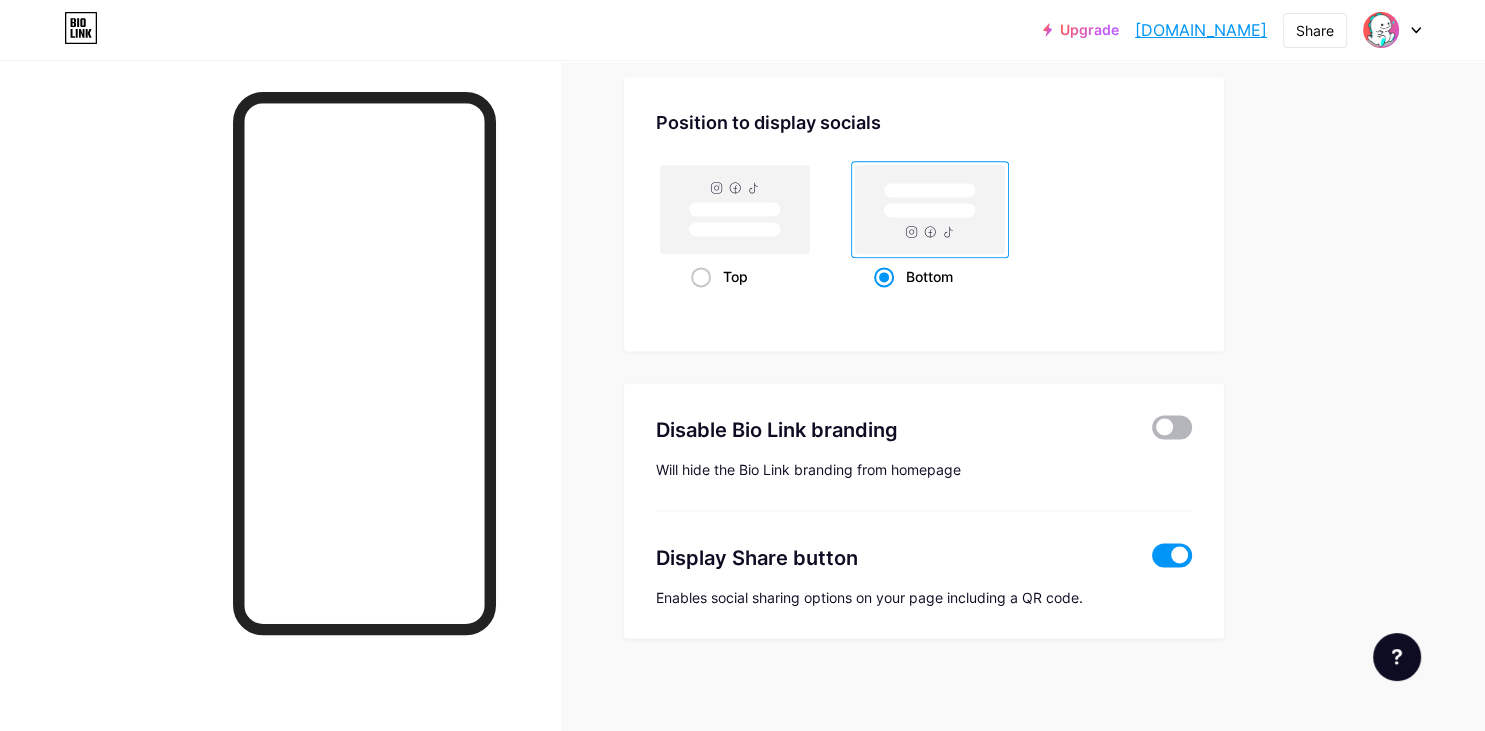 click at bounding box center [1172, 427] 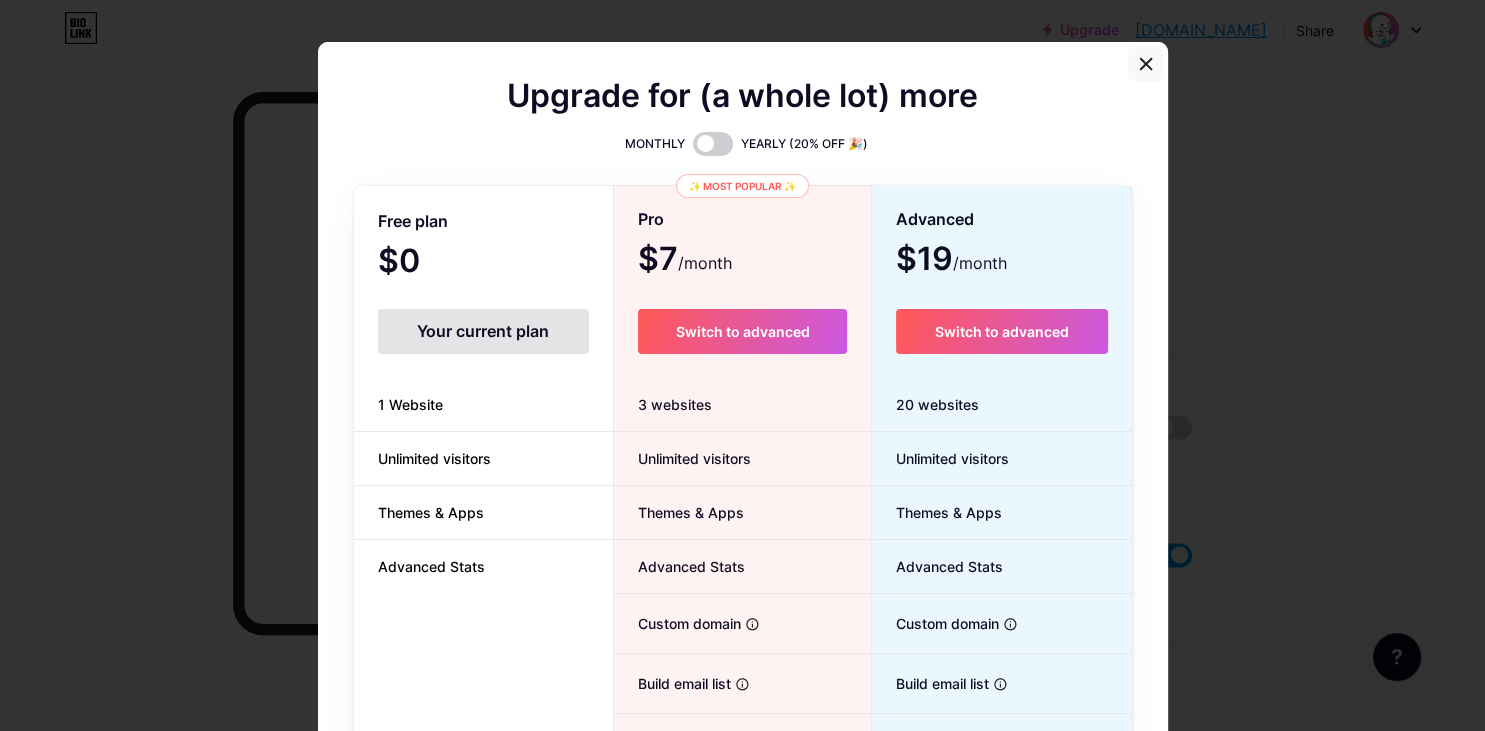 click 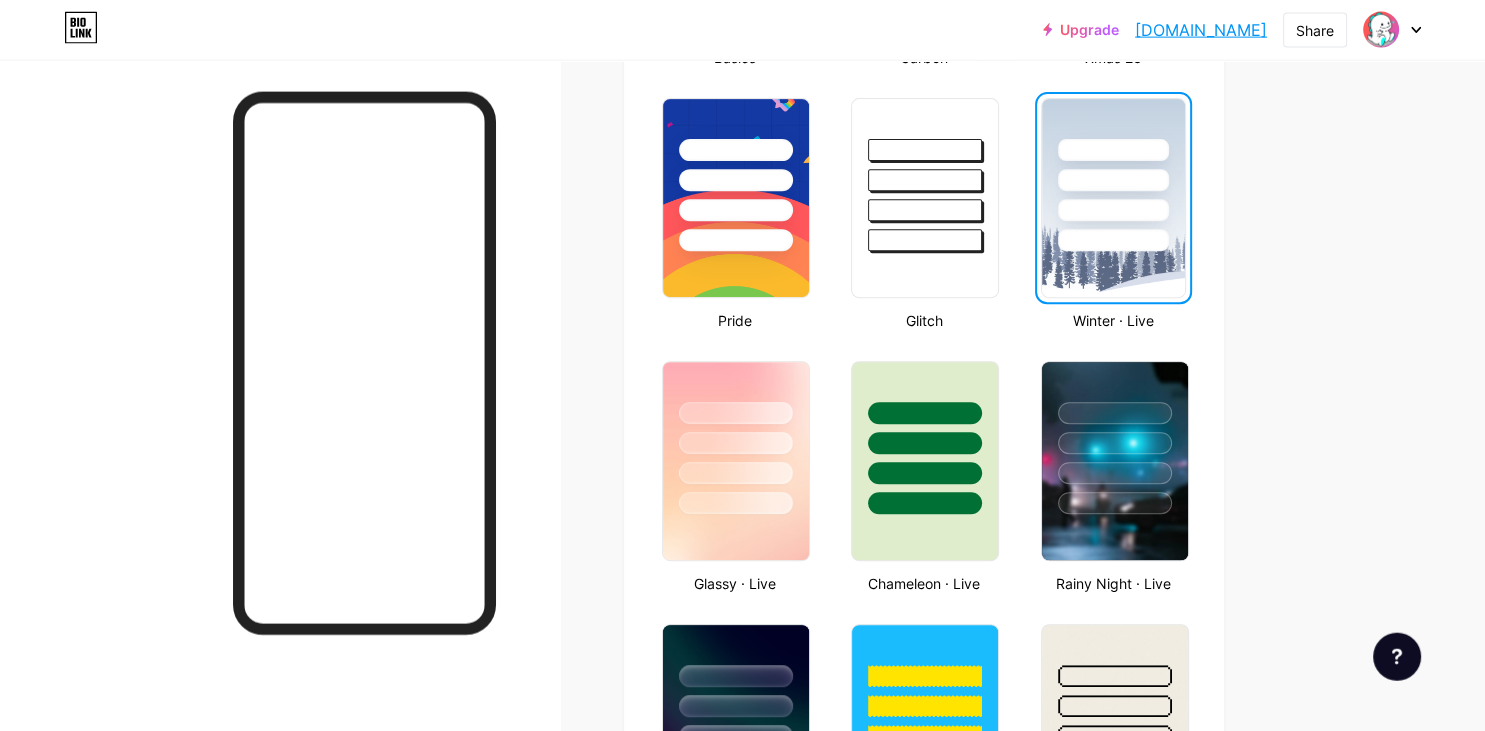 scroll, scrollTop: 1027, scrollLeft: 0, axis: vertical 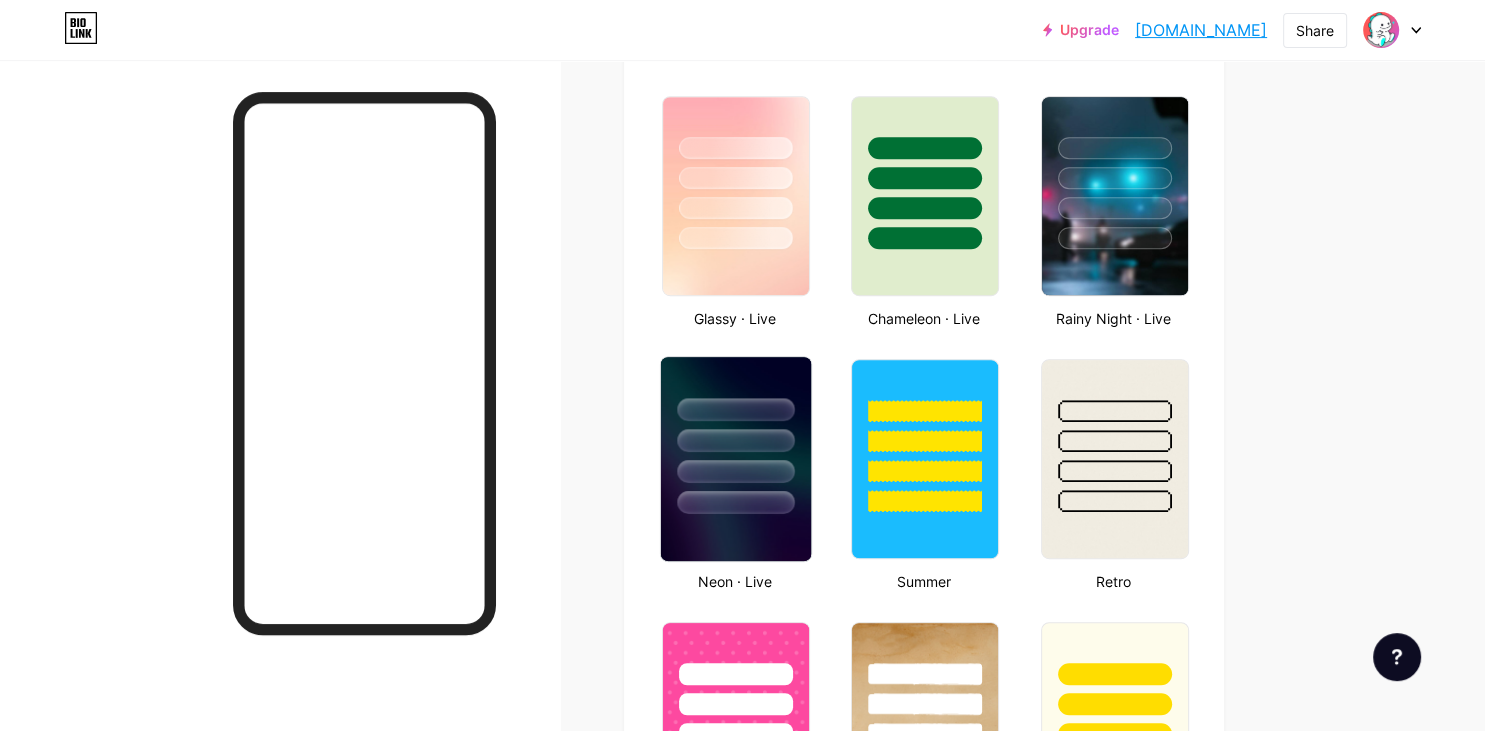 click at bounding box center (736, 435) 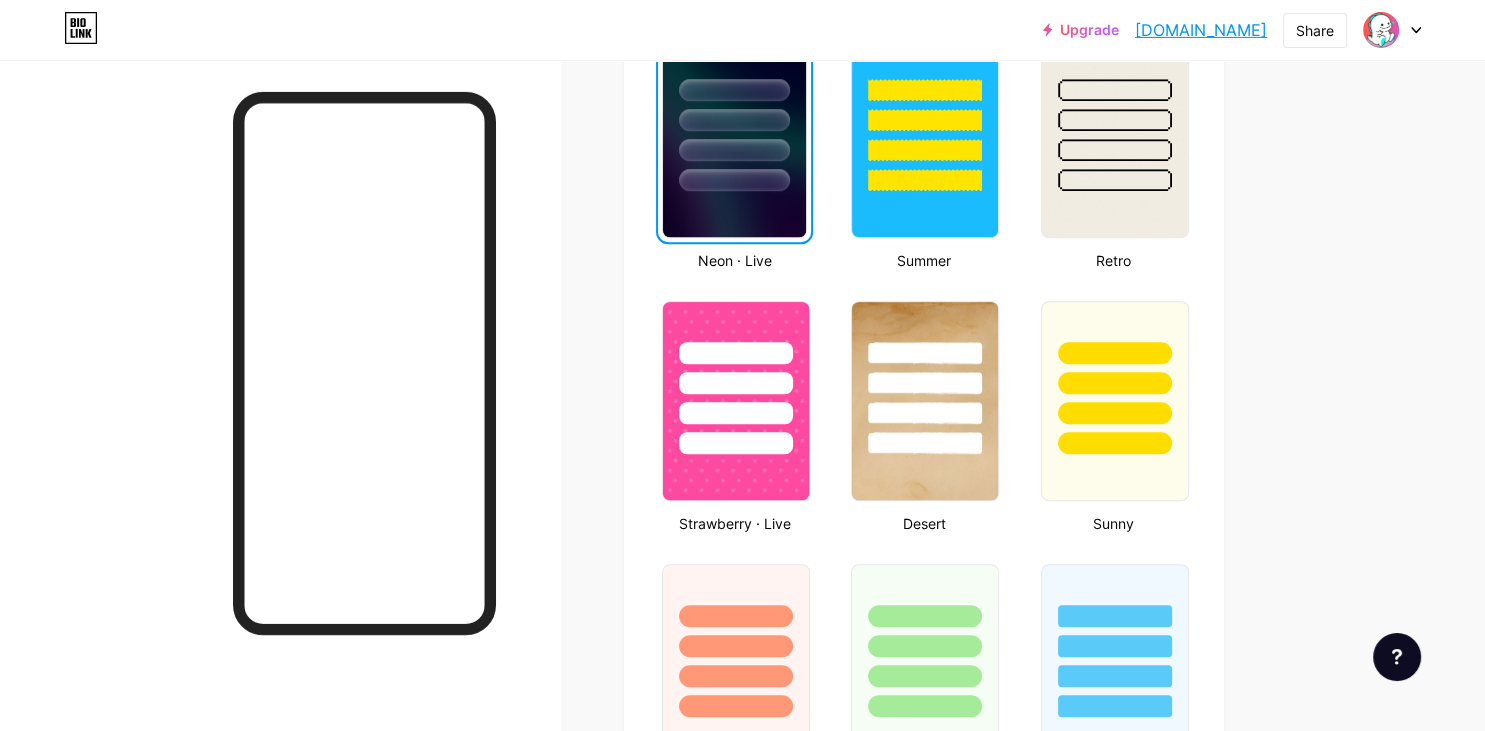scroll, scrollTop: 1356, scrollLeft: 0, axis: vertical 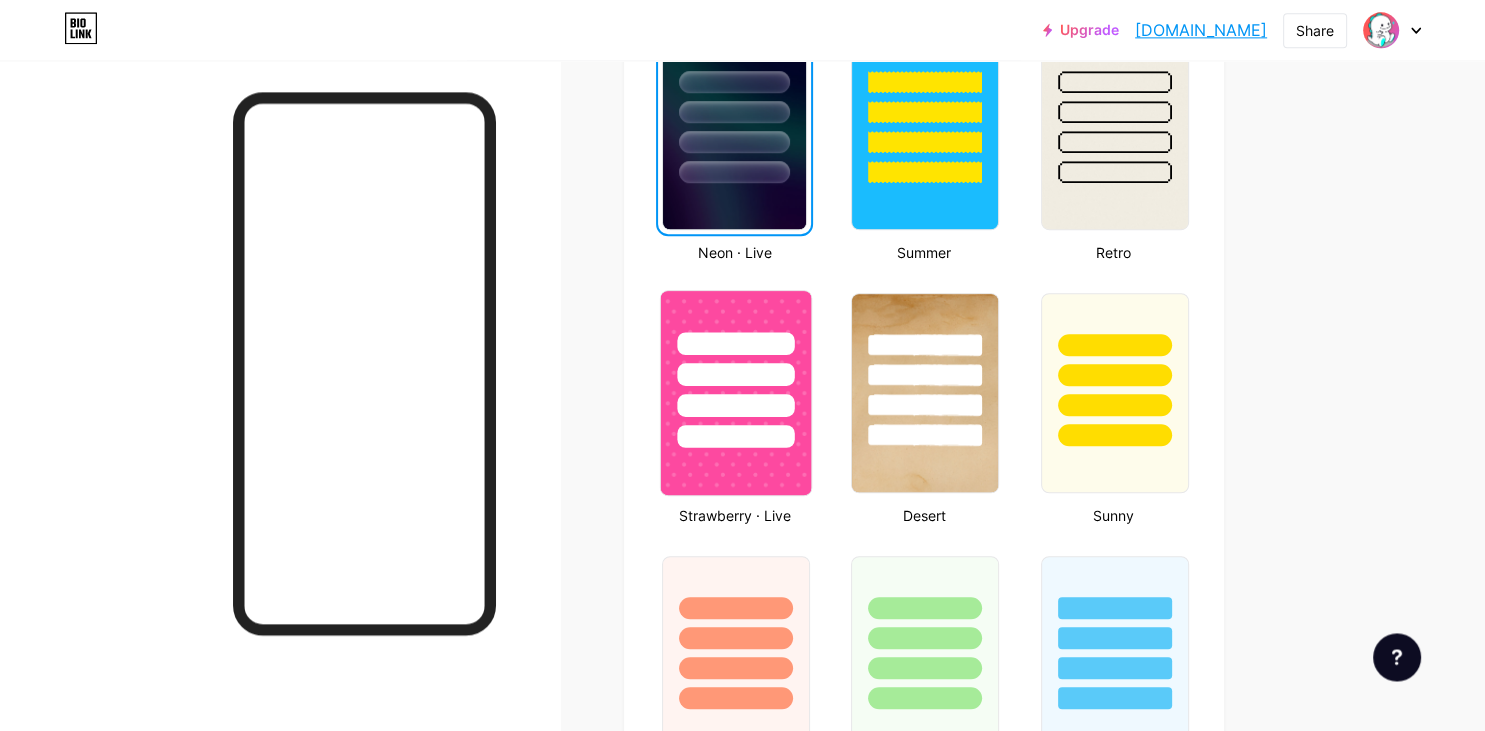click at bounding box center [735, 405] 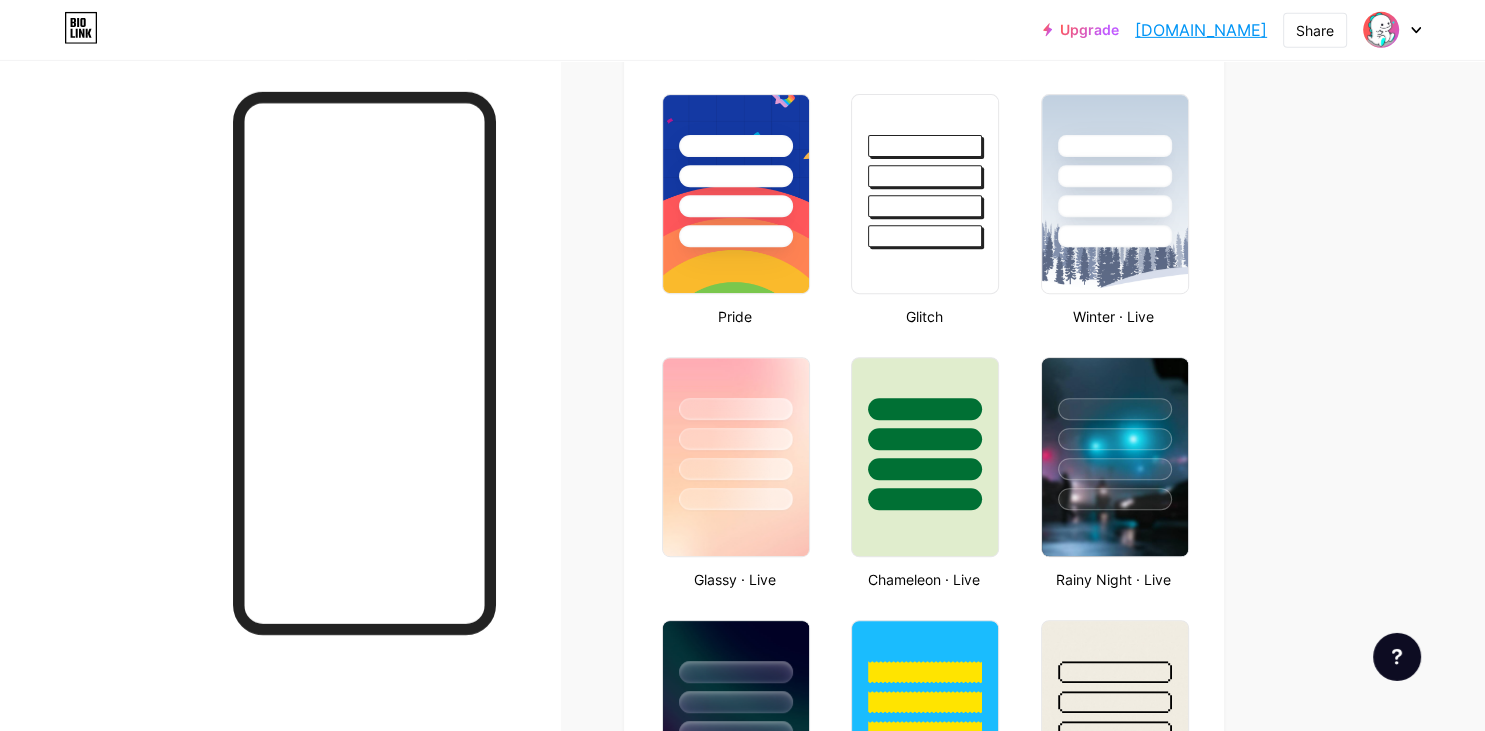 scroll, scrollTop: 770, scrollLeft: 0, axis: vertical 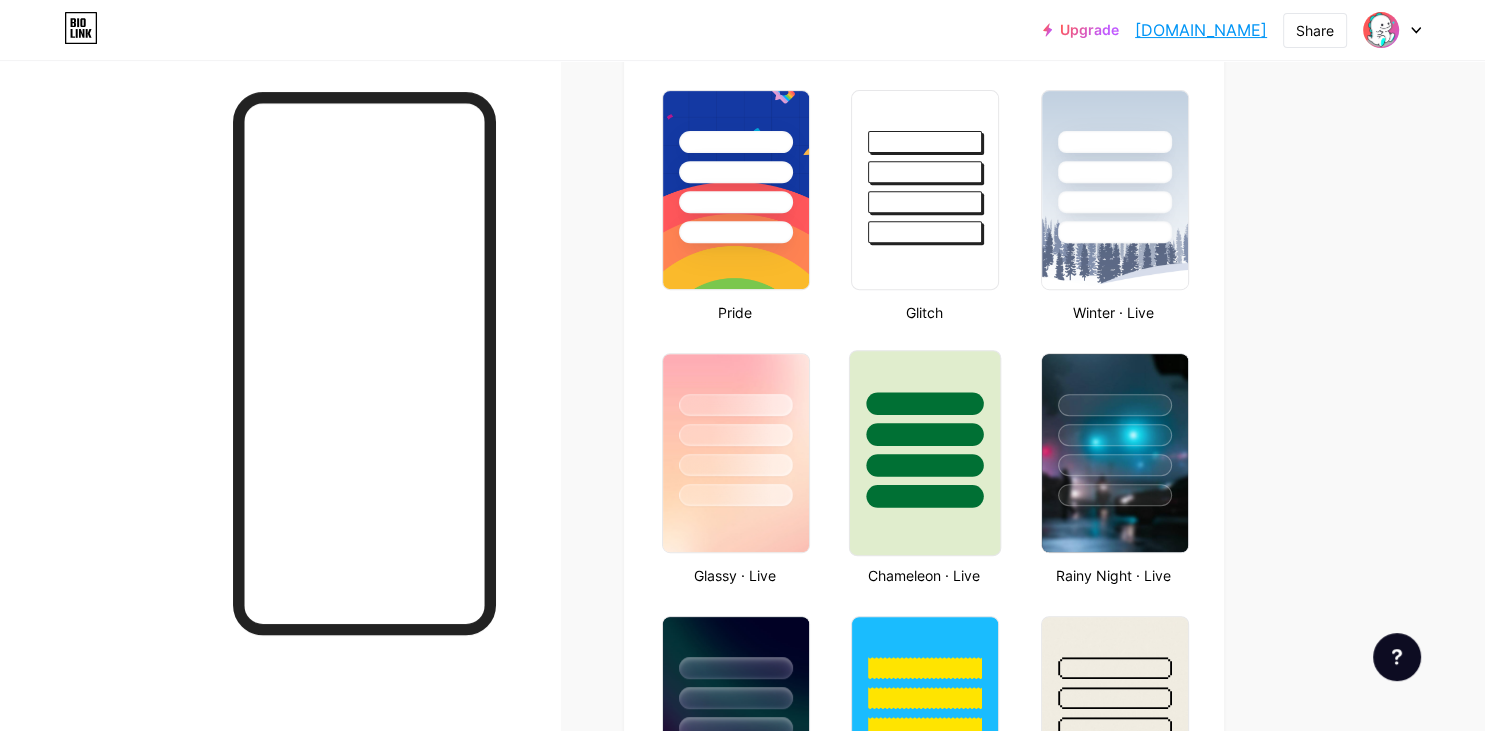 click at bounding box center (925, 434) 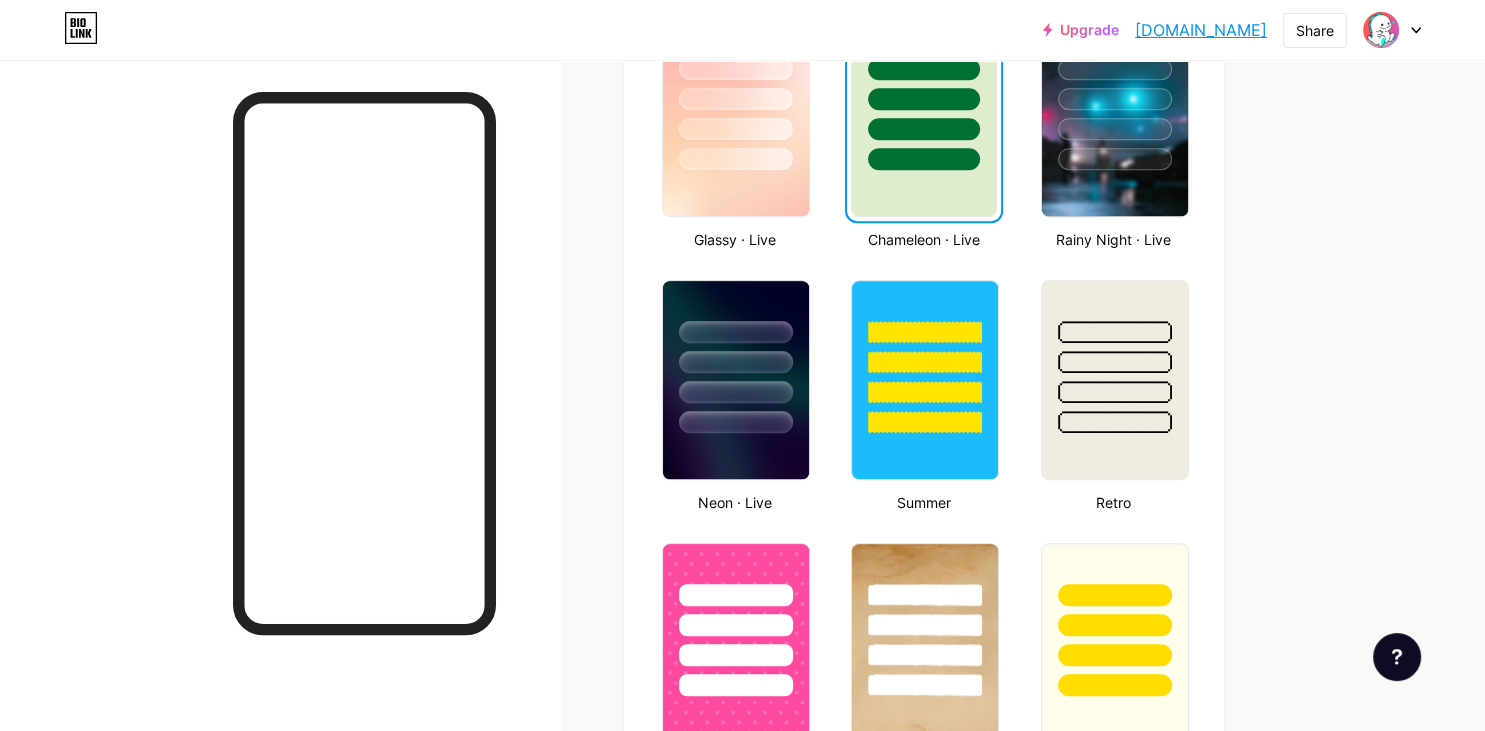 scroll, scrollTop: 1110, scrollLeft: 0, axis: vertical 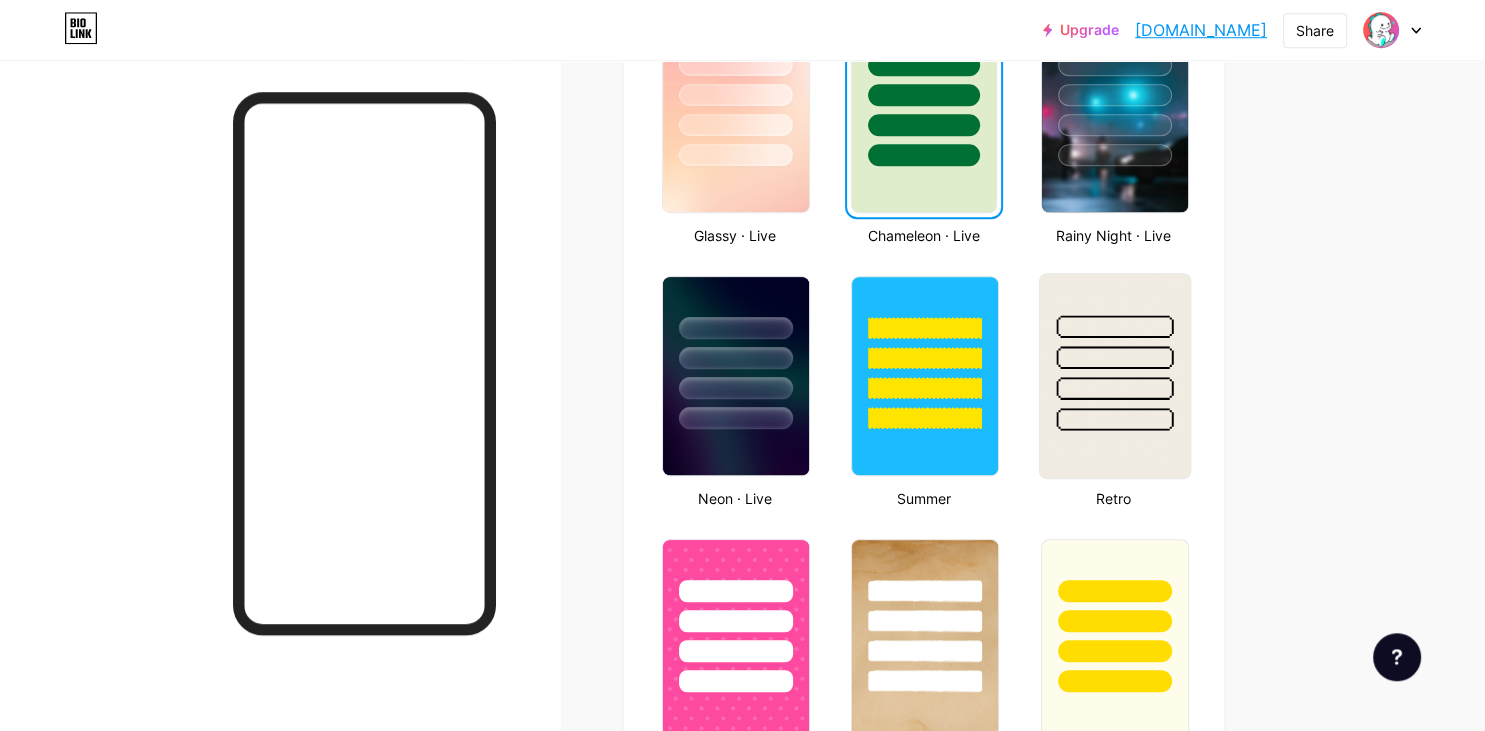 click at bounding box center (1114, 388) 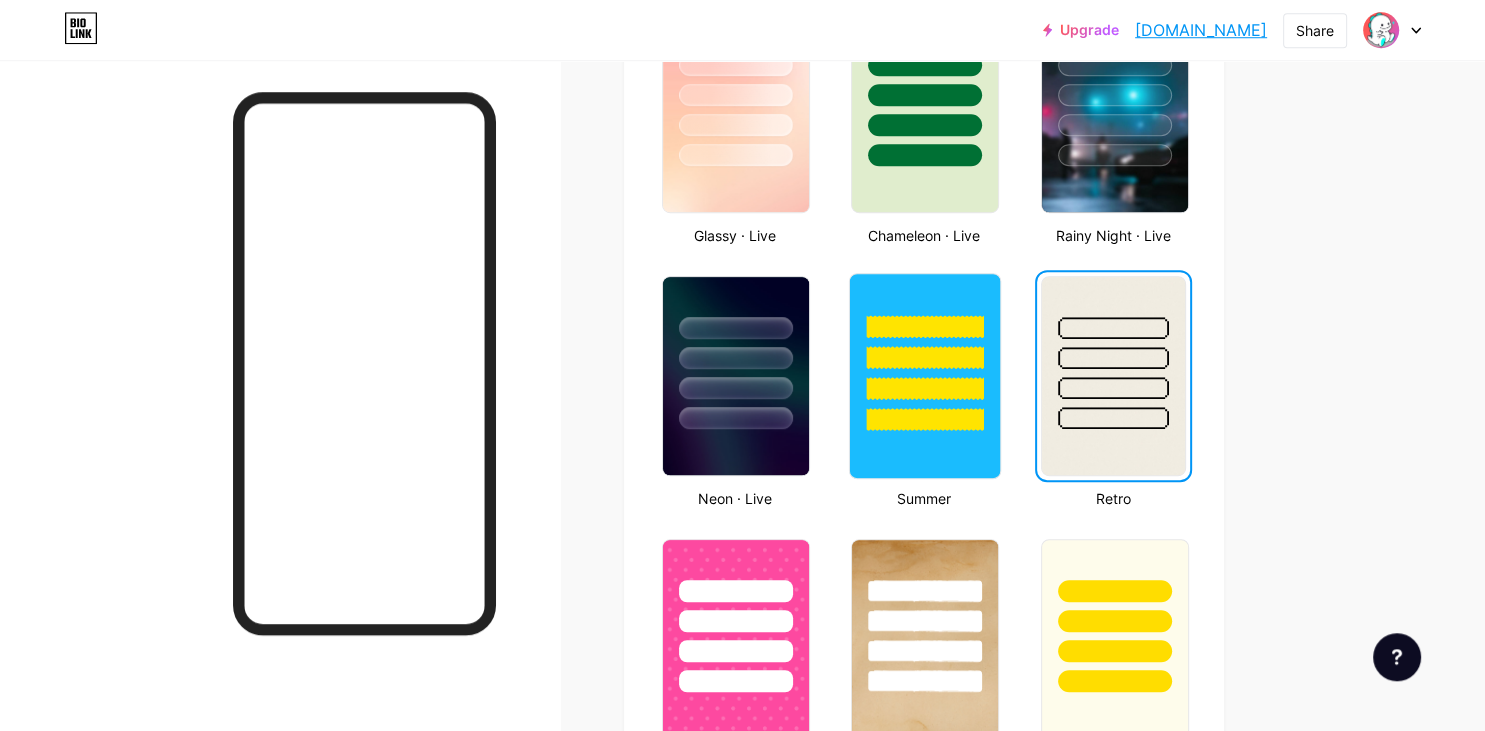 click at bounding box center (925, 352) 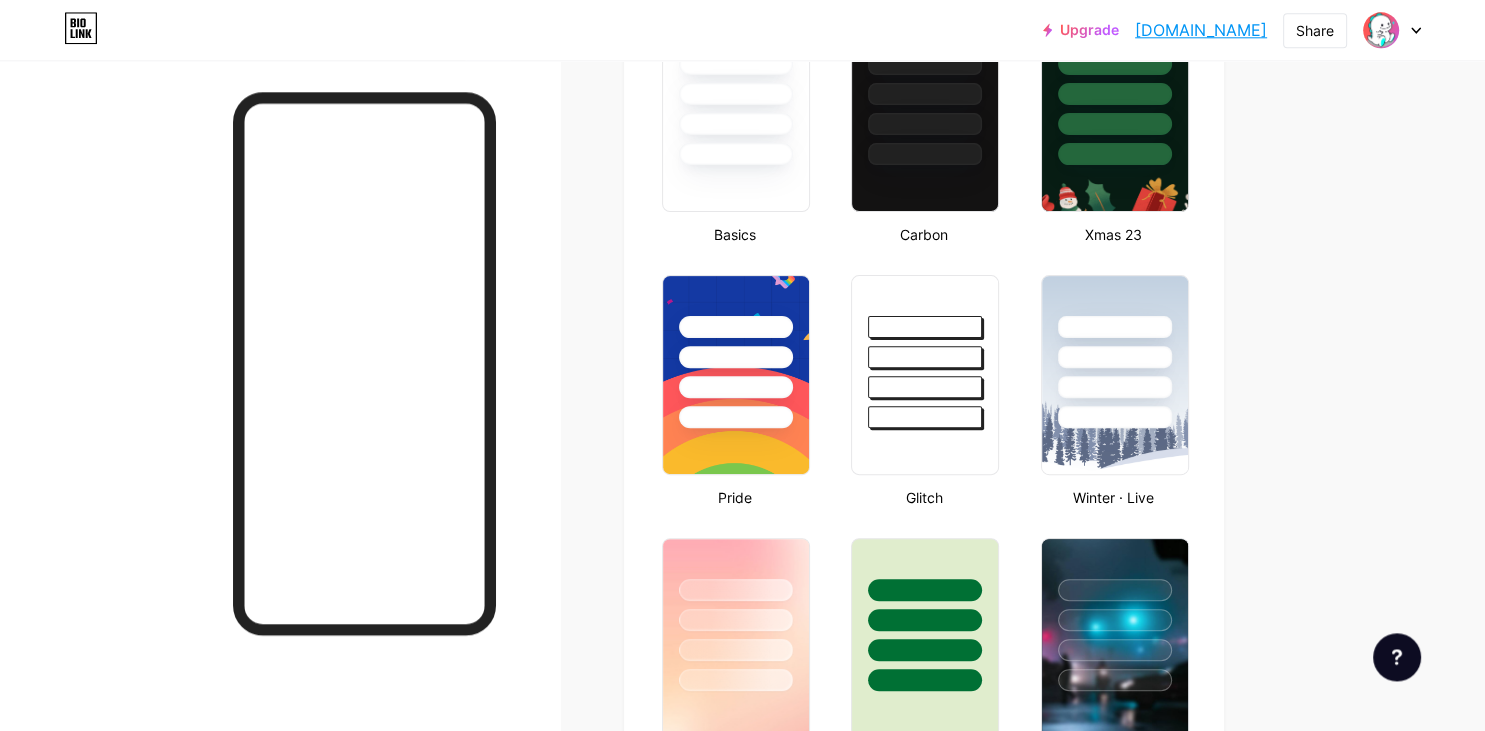scroll, scrollTop: 577, scrollLeft: 0, axis: vertical 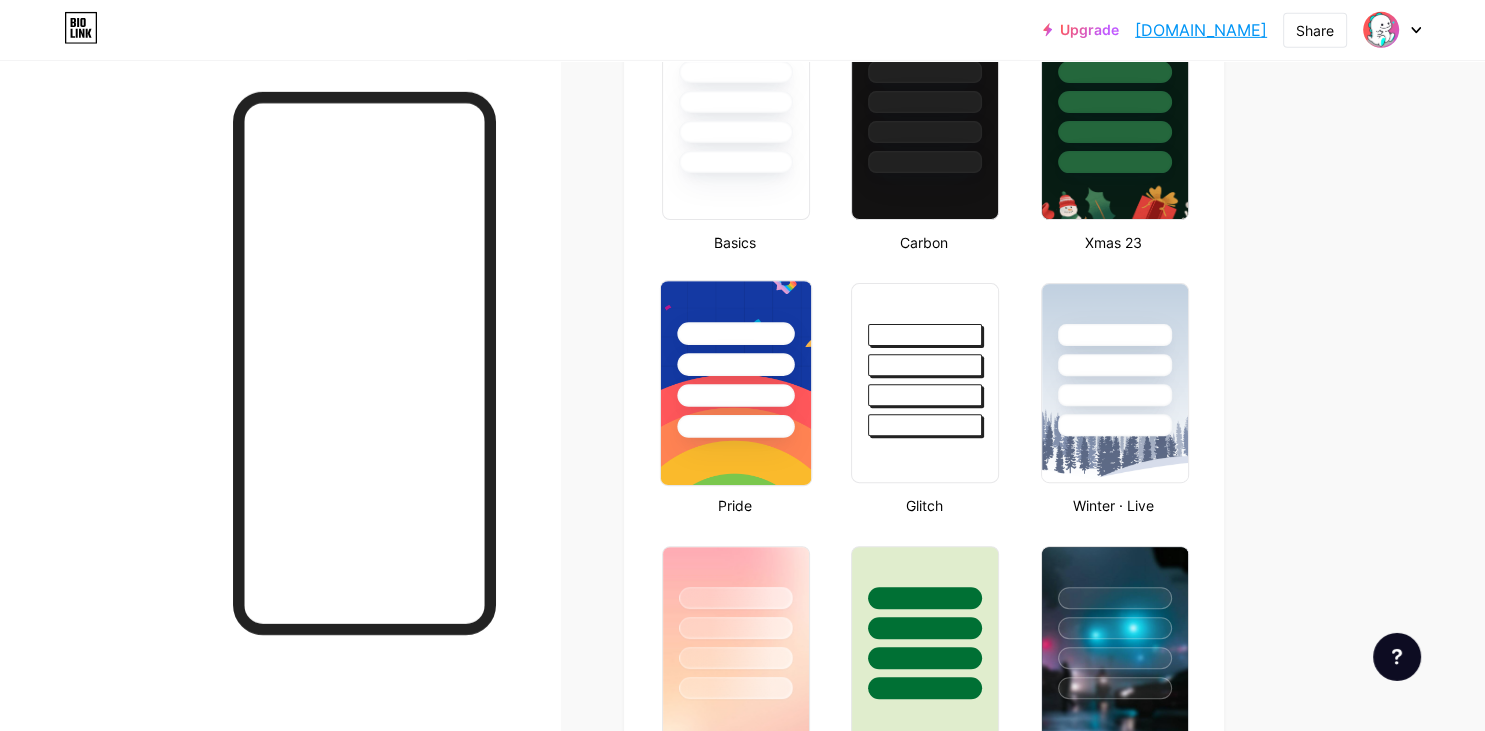 click at bounding box center [735, 364] 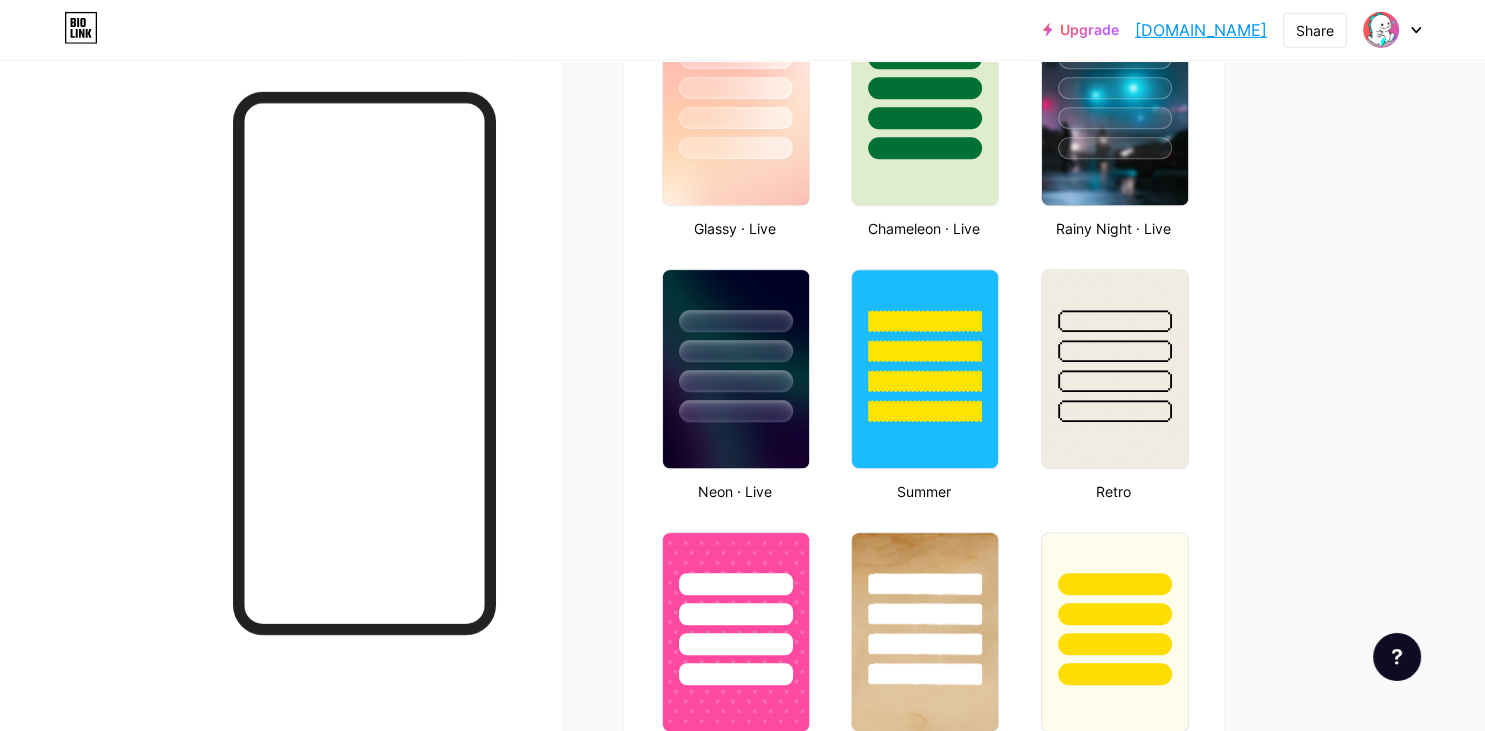 scroll, scrollTop: 880, scrollLeft: 0, axis: vertical 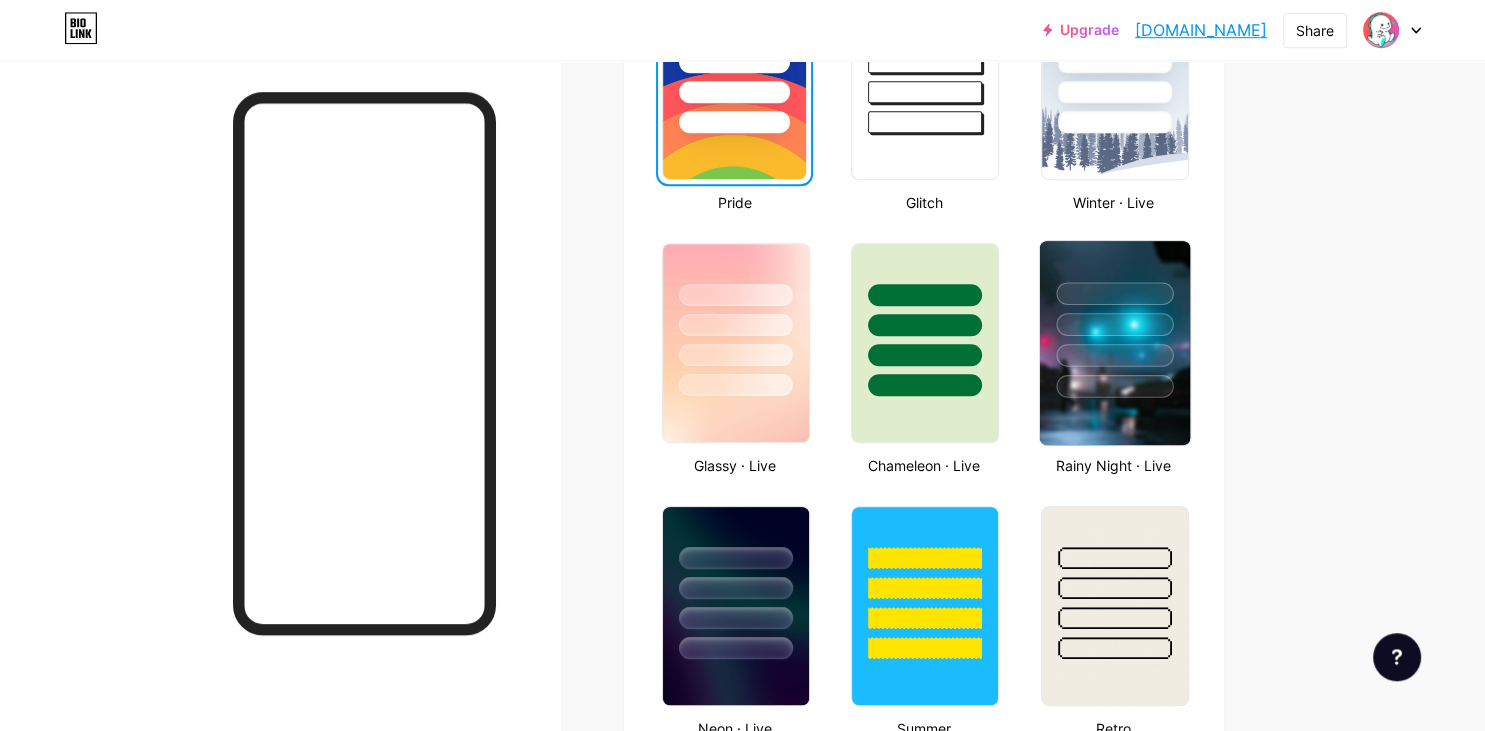 click at bounding box center (1114, 355) 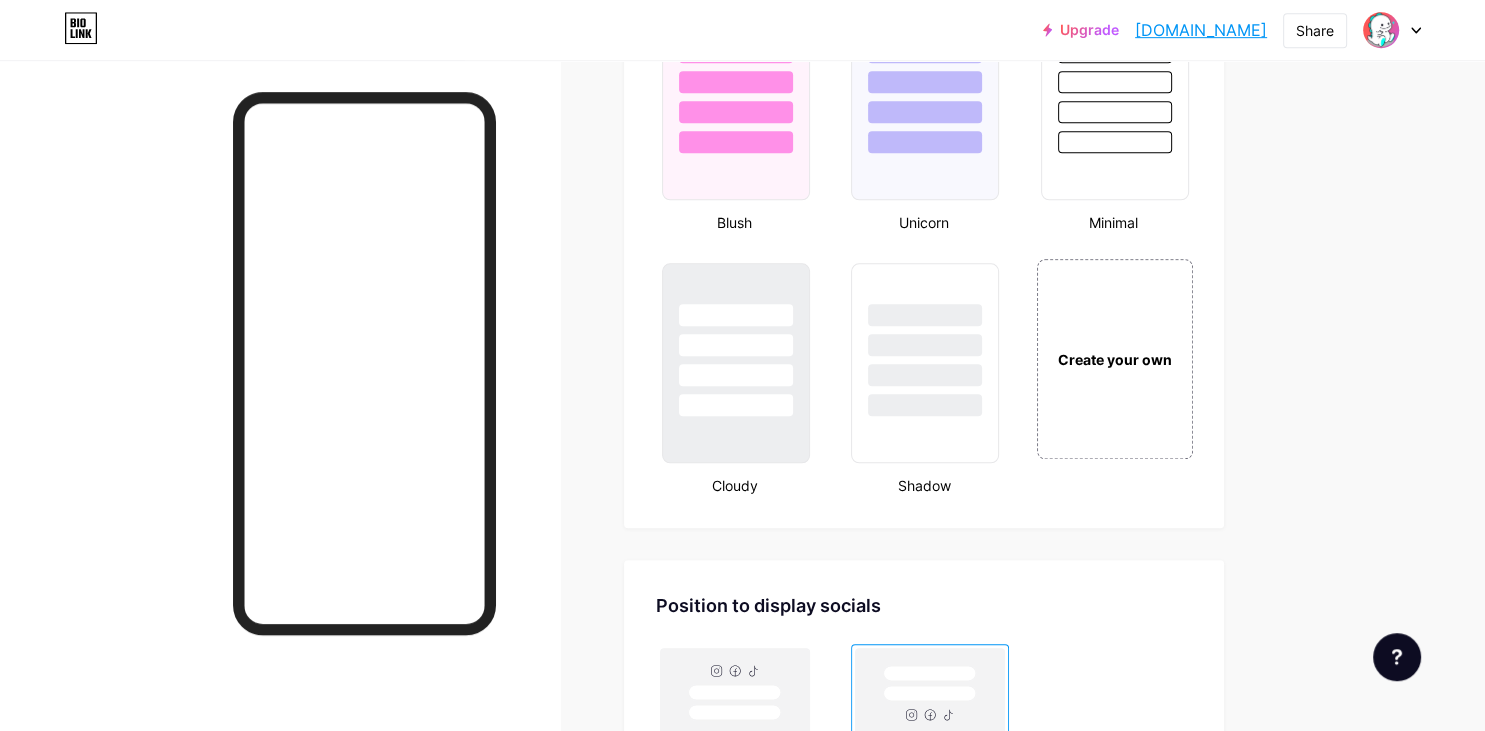 scroll, scrollTop: 2179, scrollLeft: 0, axis: vertical 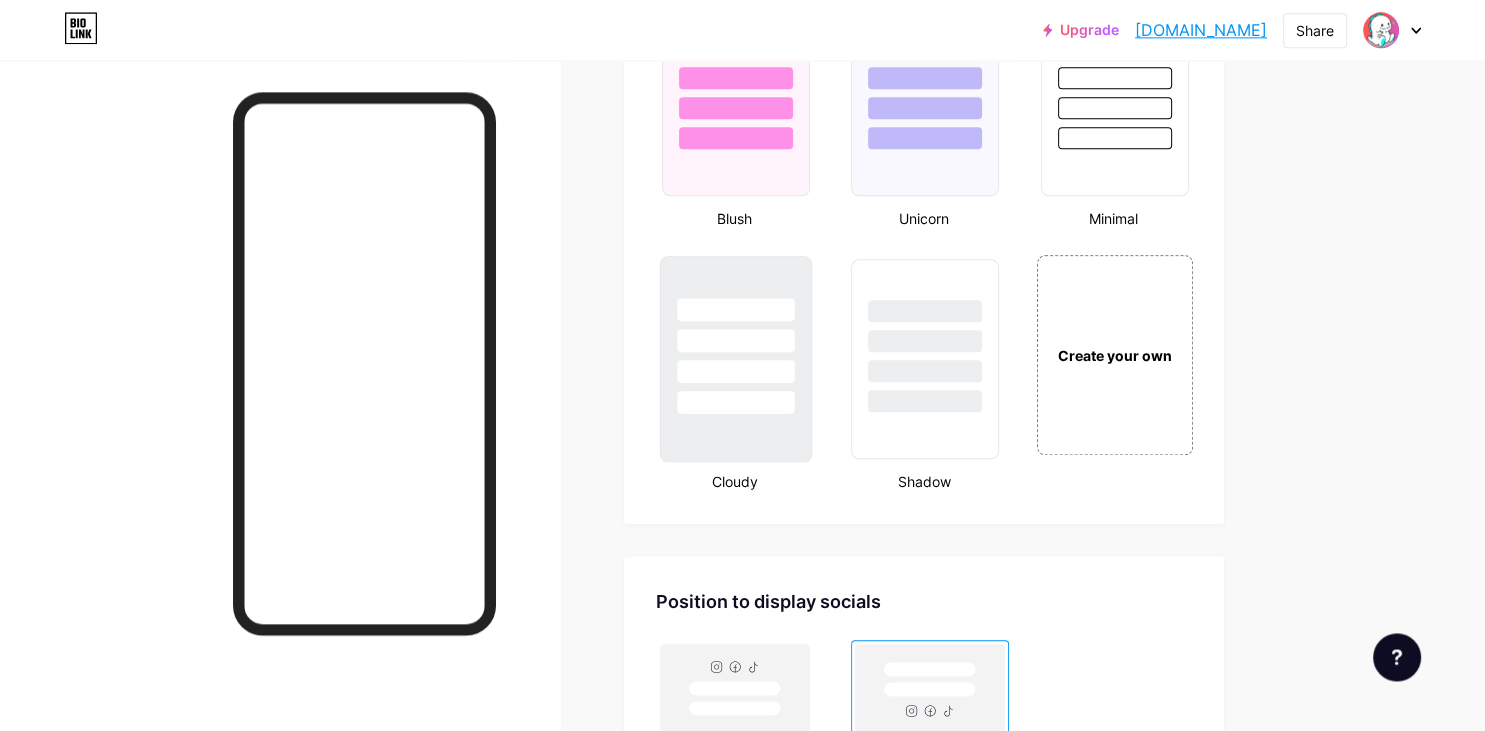 click at bounding box center [736, 335] 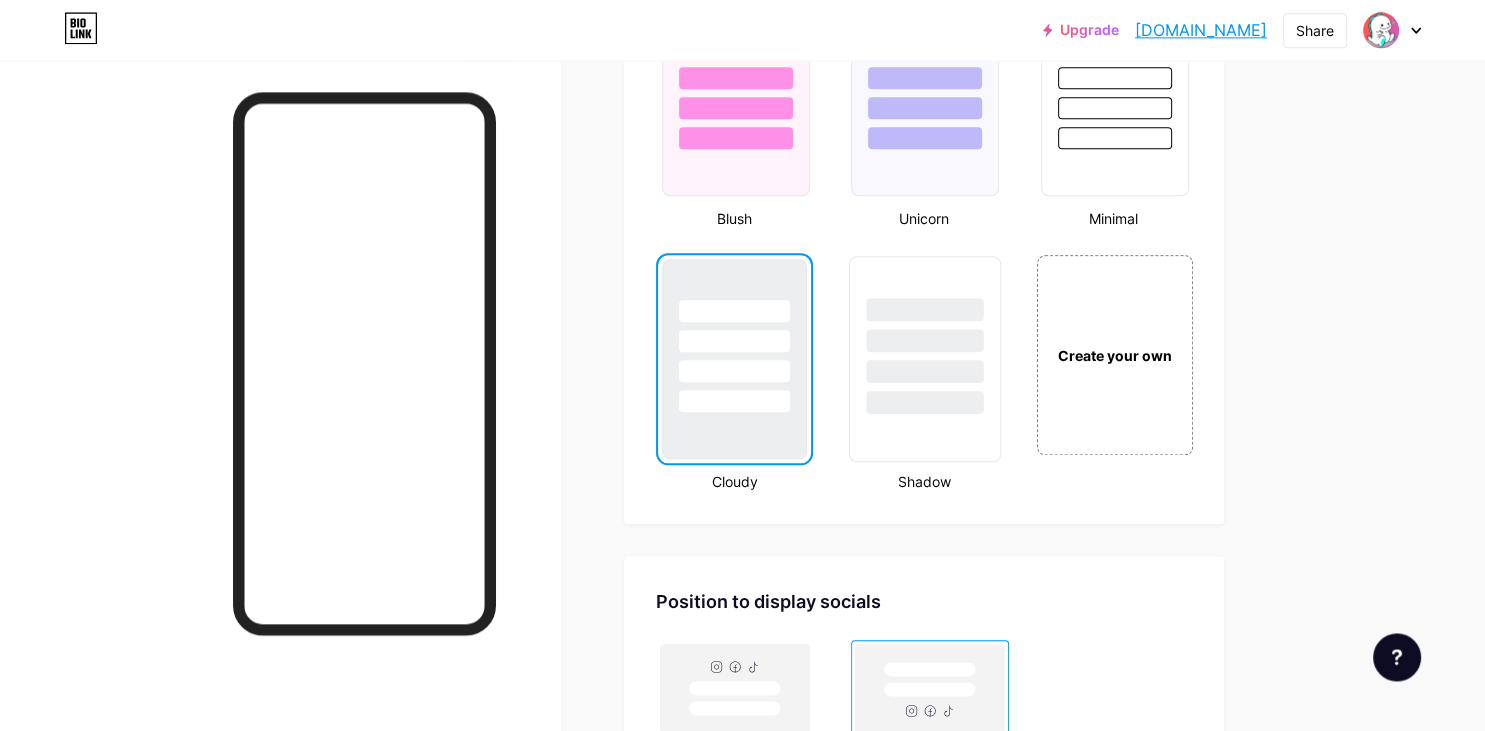 click at bounding box center [925, 335] 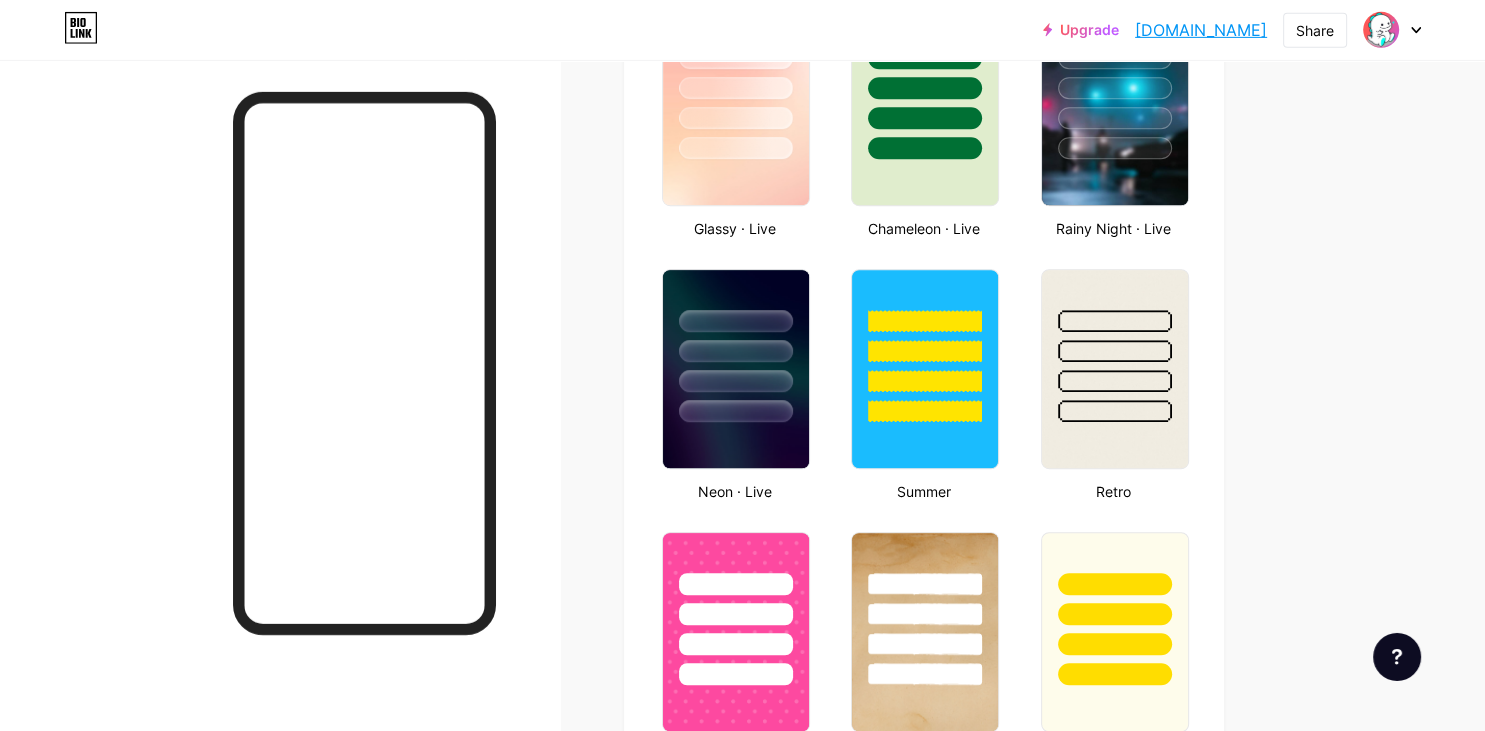 scroll, scrollTop: 1102, scrollLeft: 0, axis: vertical 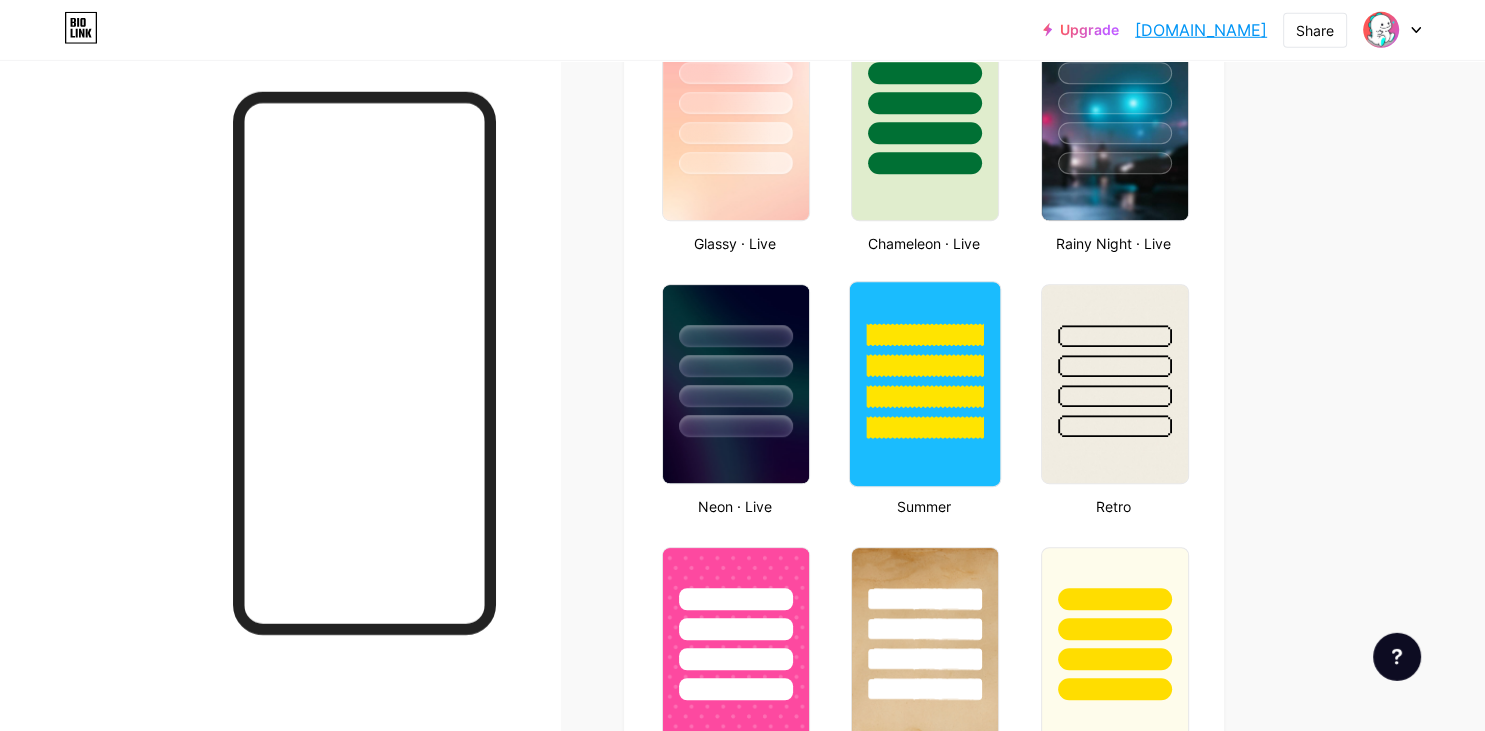 click at bounding box center (925, 360) 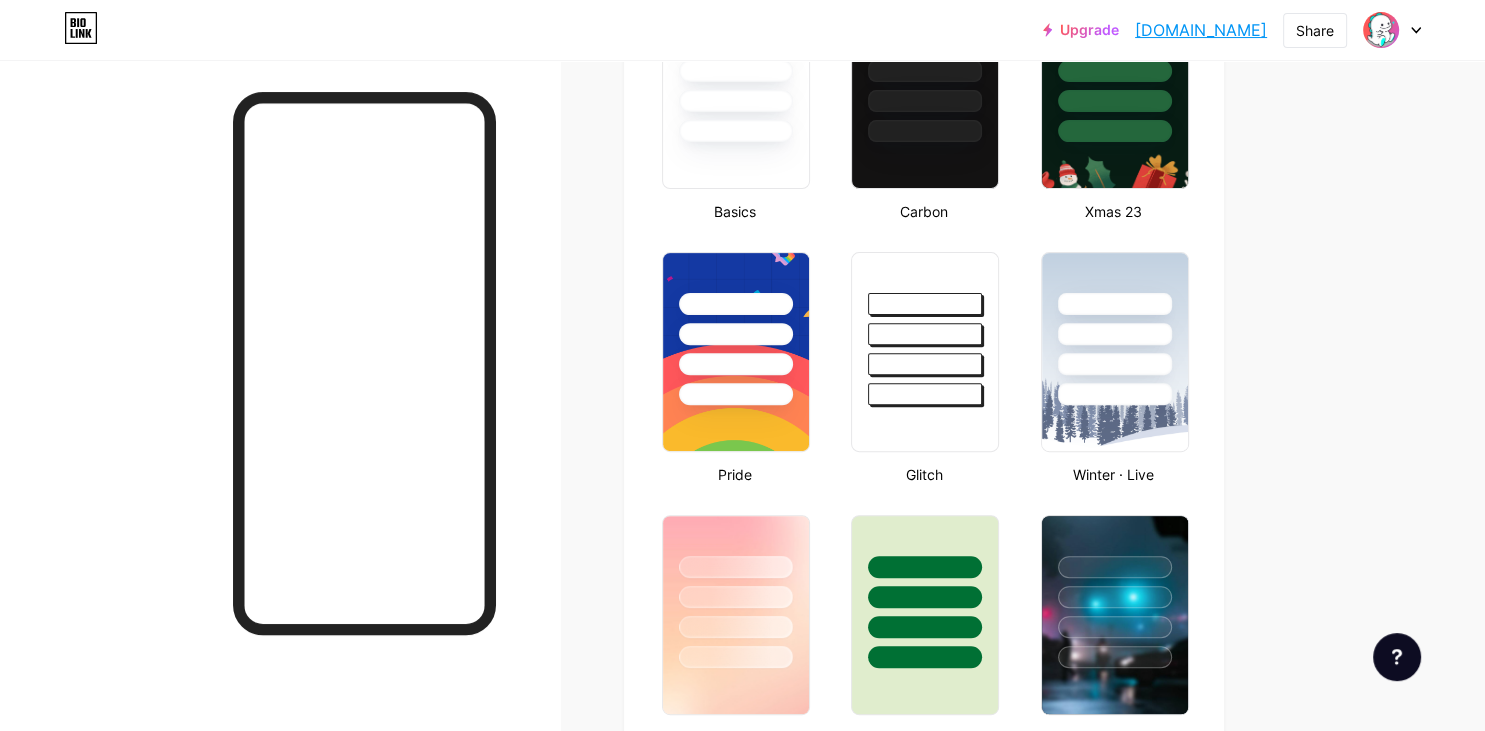 scroll, scrollTop: 604, scrollLeft: 0, axis: vertical 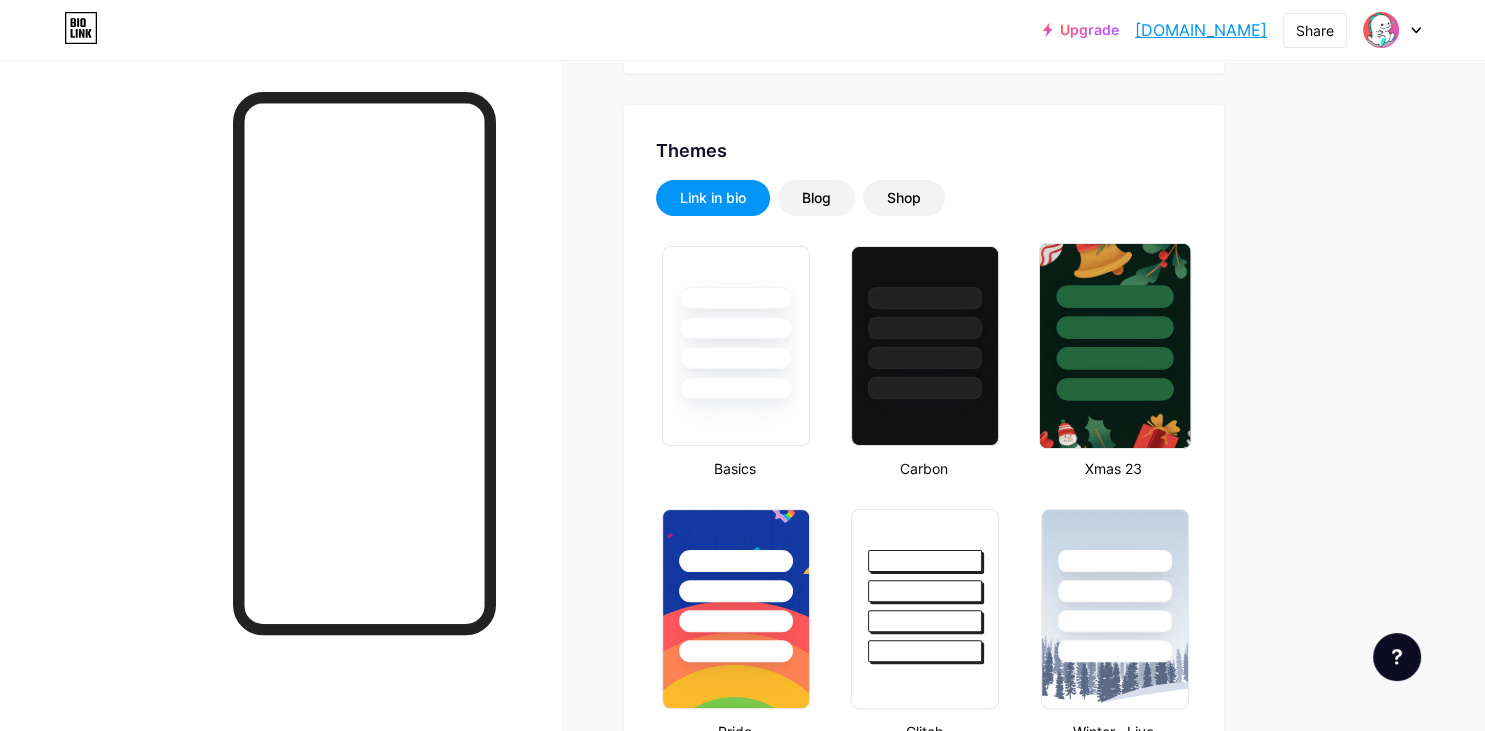 click at bounding box center [1114, 296] 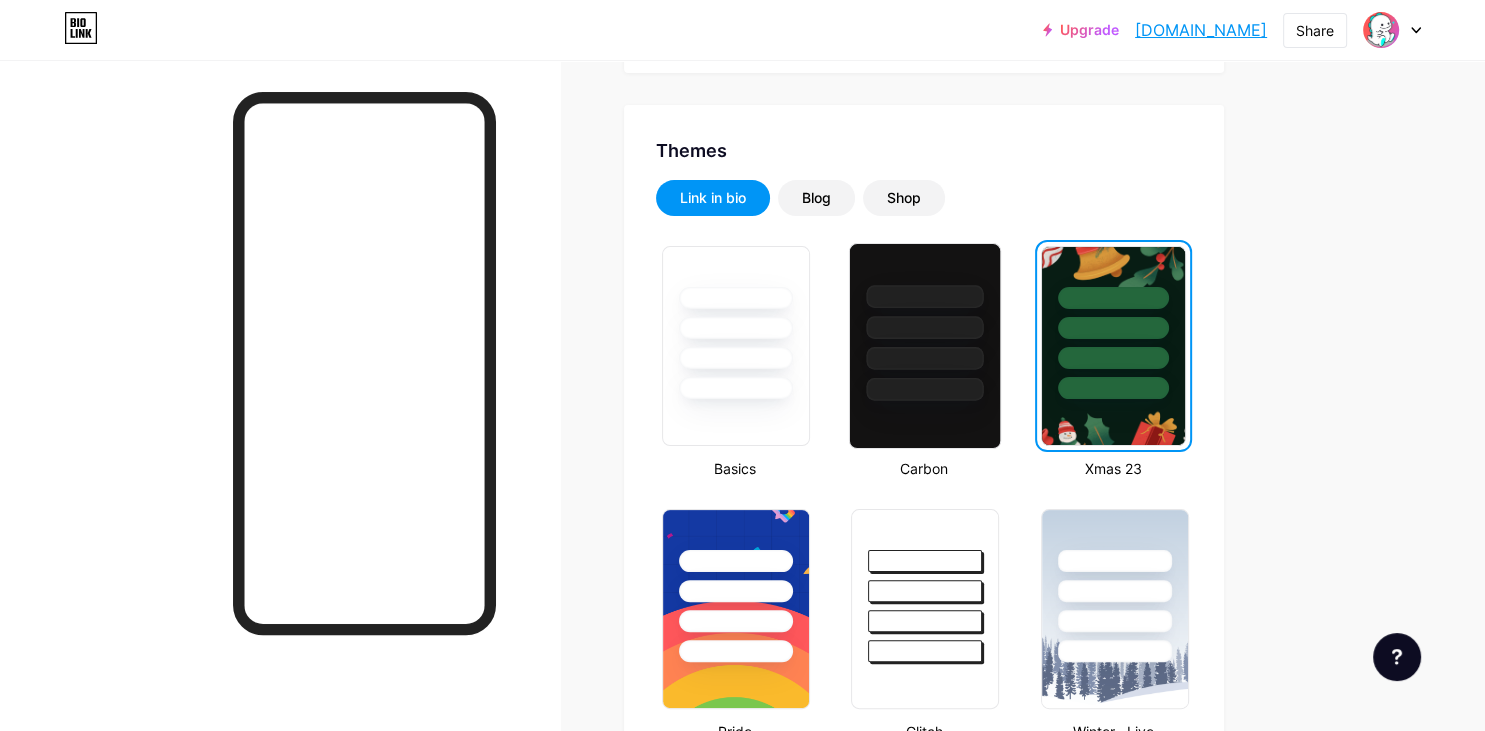 click at bounding box center (925, 322) 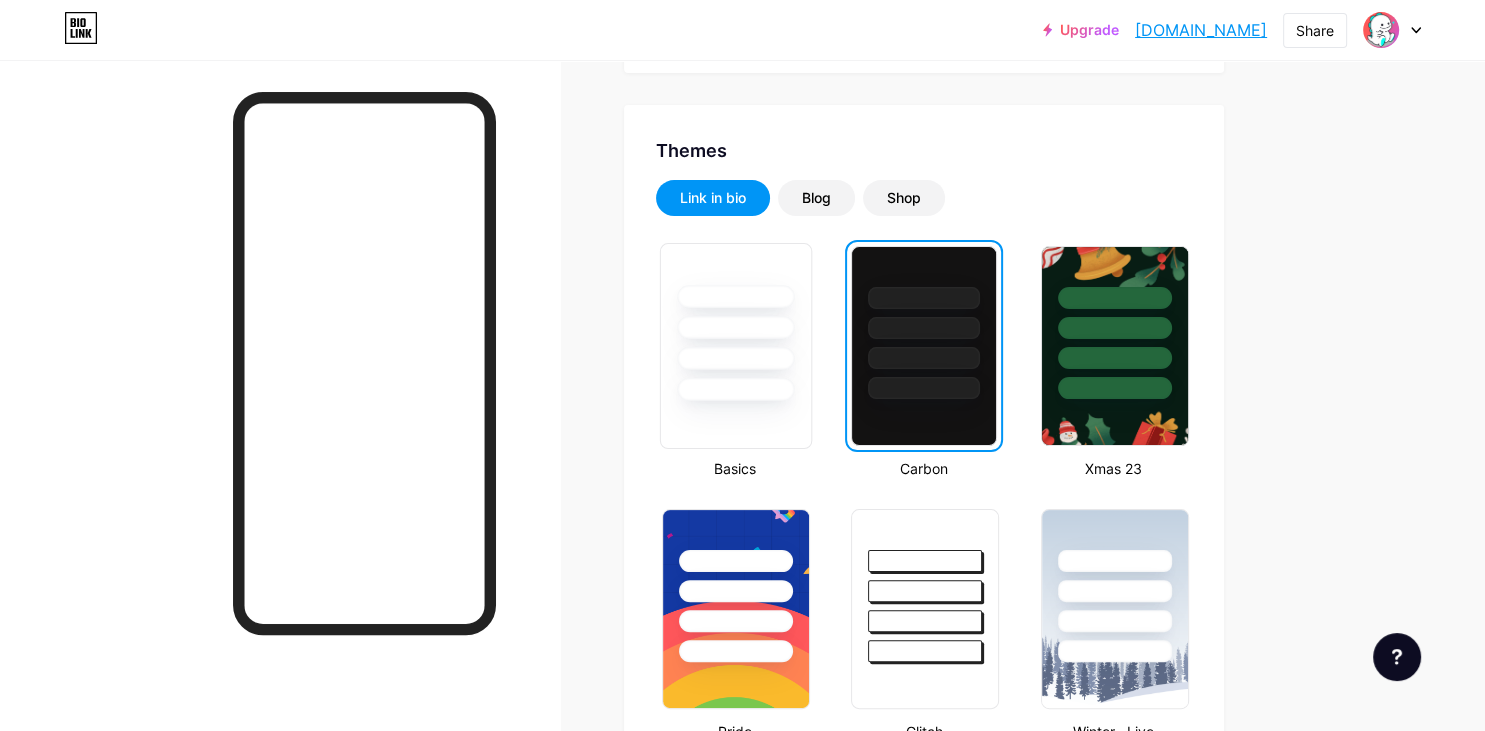 click at bounding box center (736, 322) 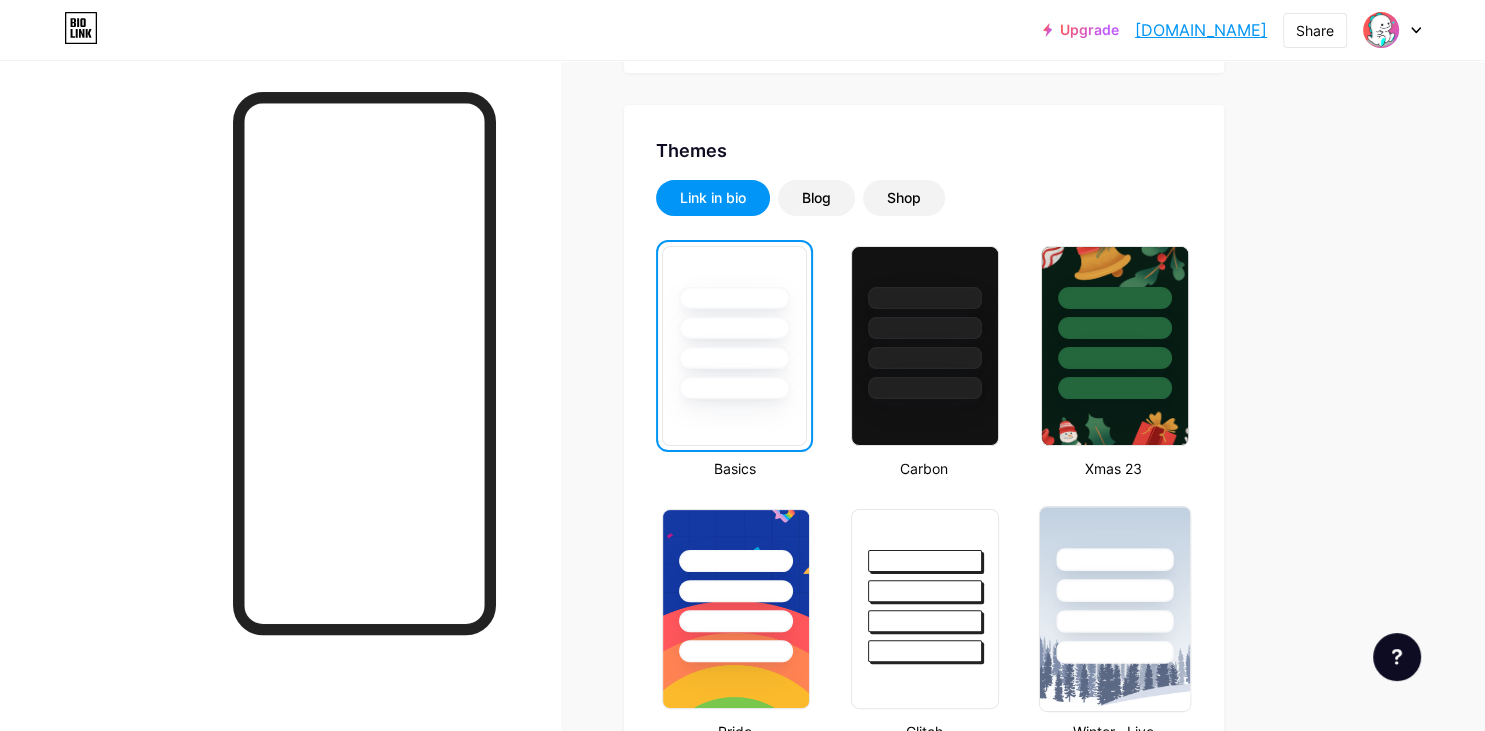 click at bounding box center (1114, 621) 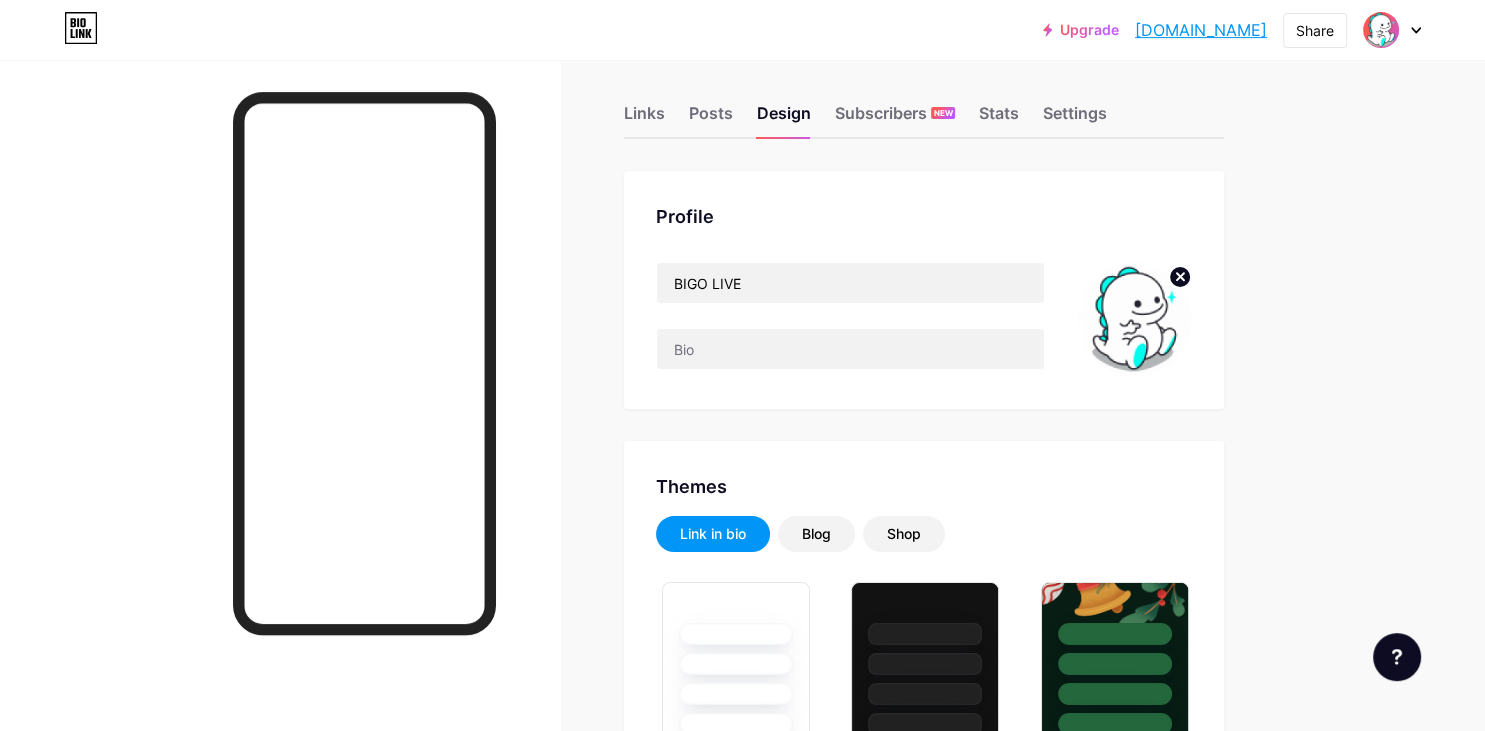 scroll, scrollTop: 0, scrollLeft: 0, axis: both 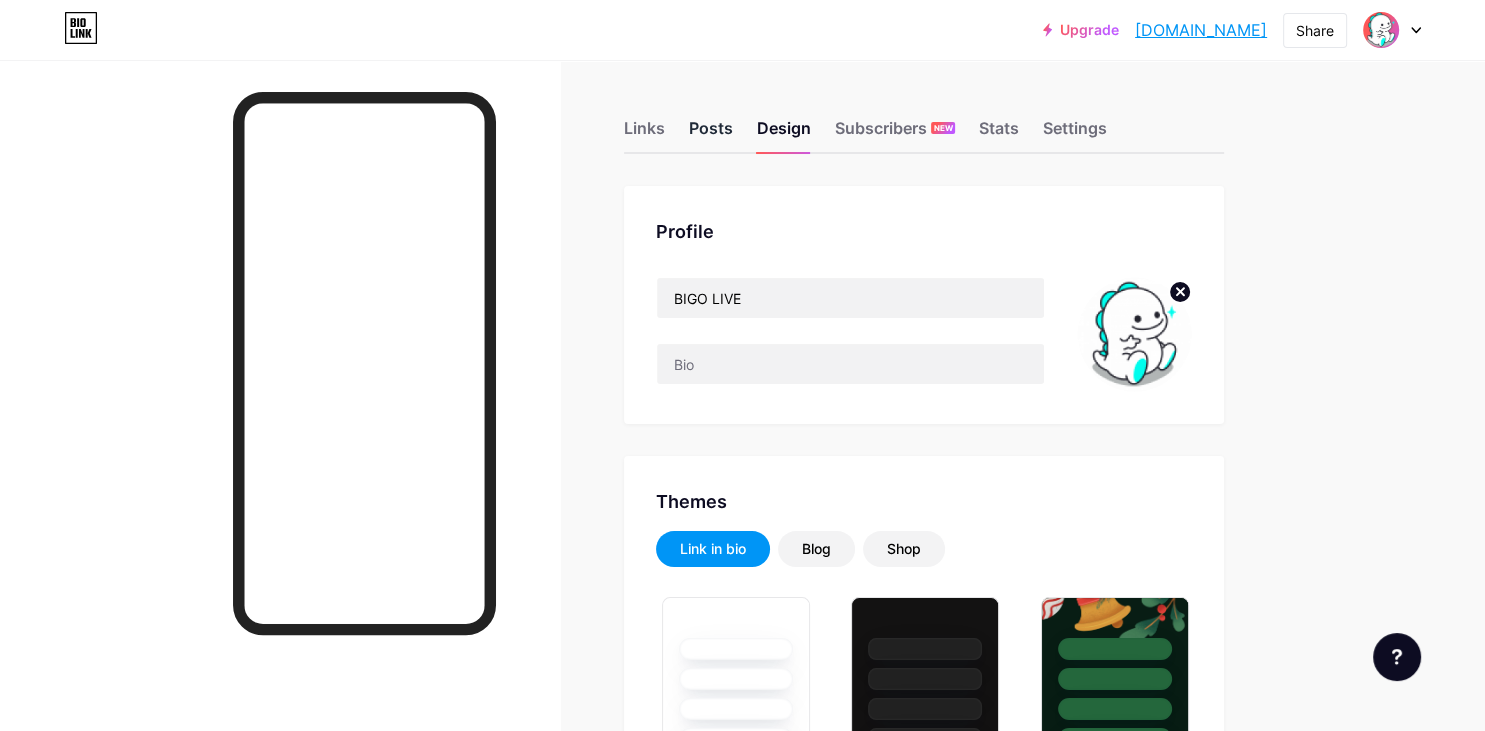 click on "Posts" at bounding box center [711, 134] 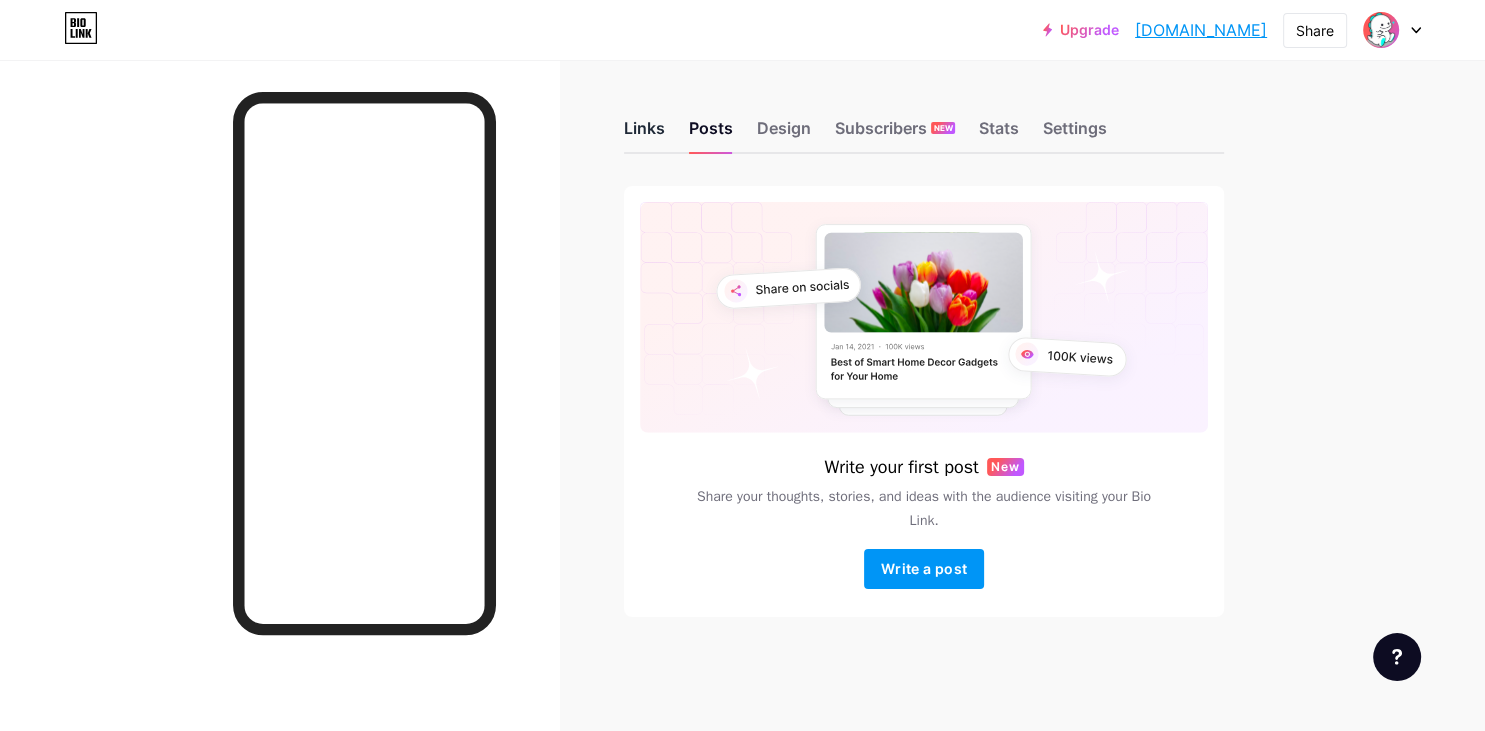 click on "Links" at bounding box center [644, 134] 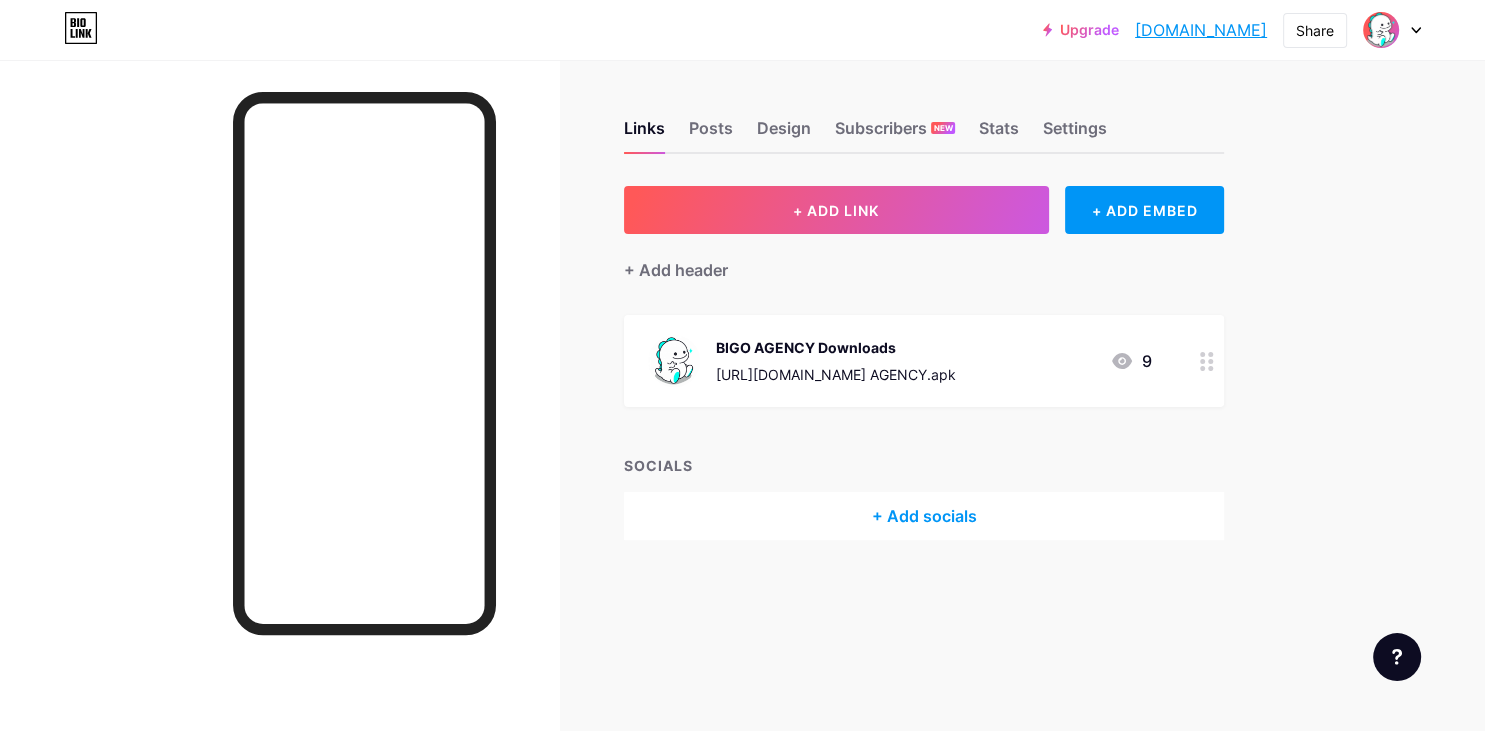 click 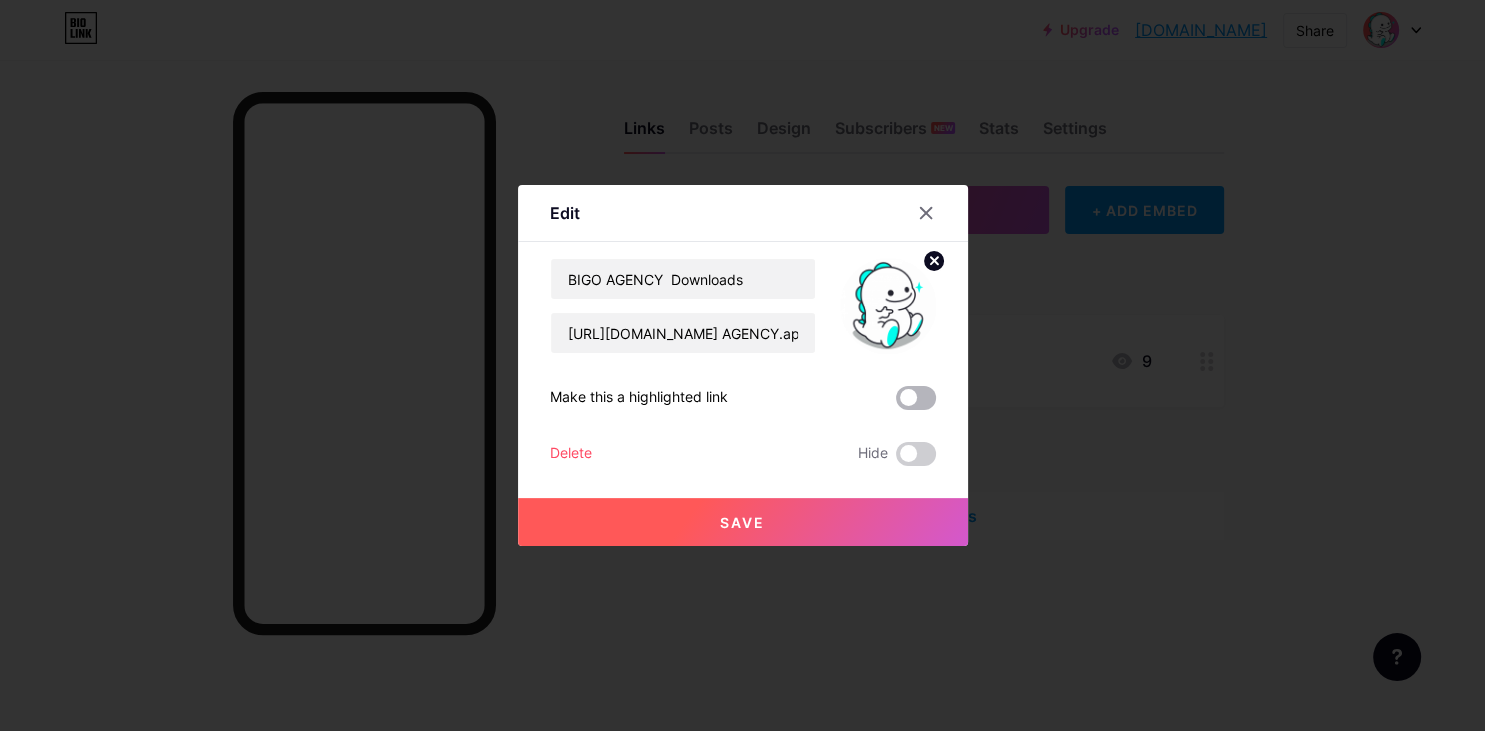 click at bounding box center [916, 398] 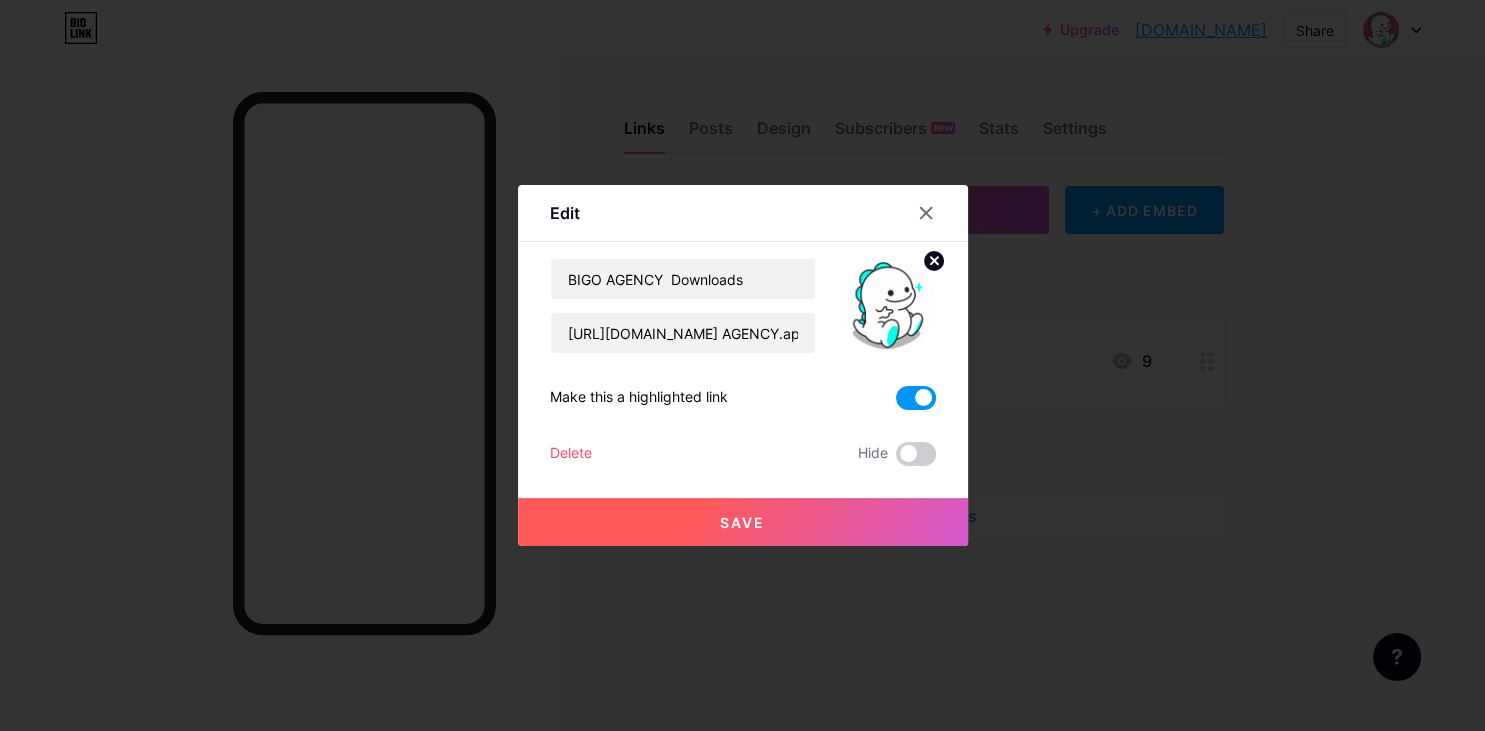 click on "Save" at bounding box center (742, 522) 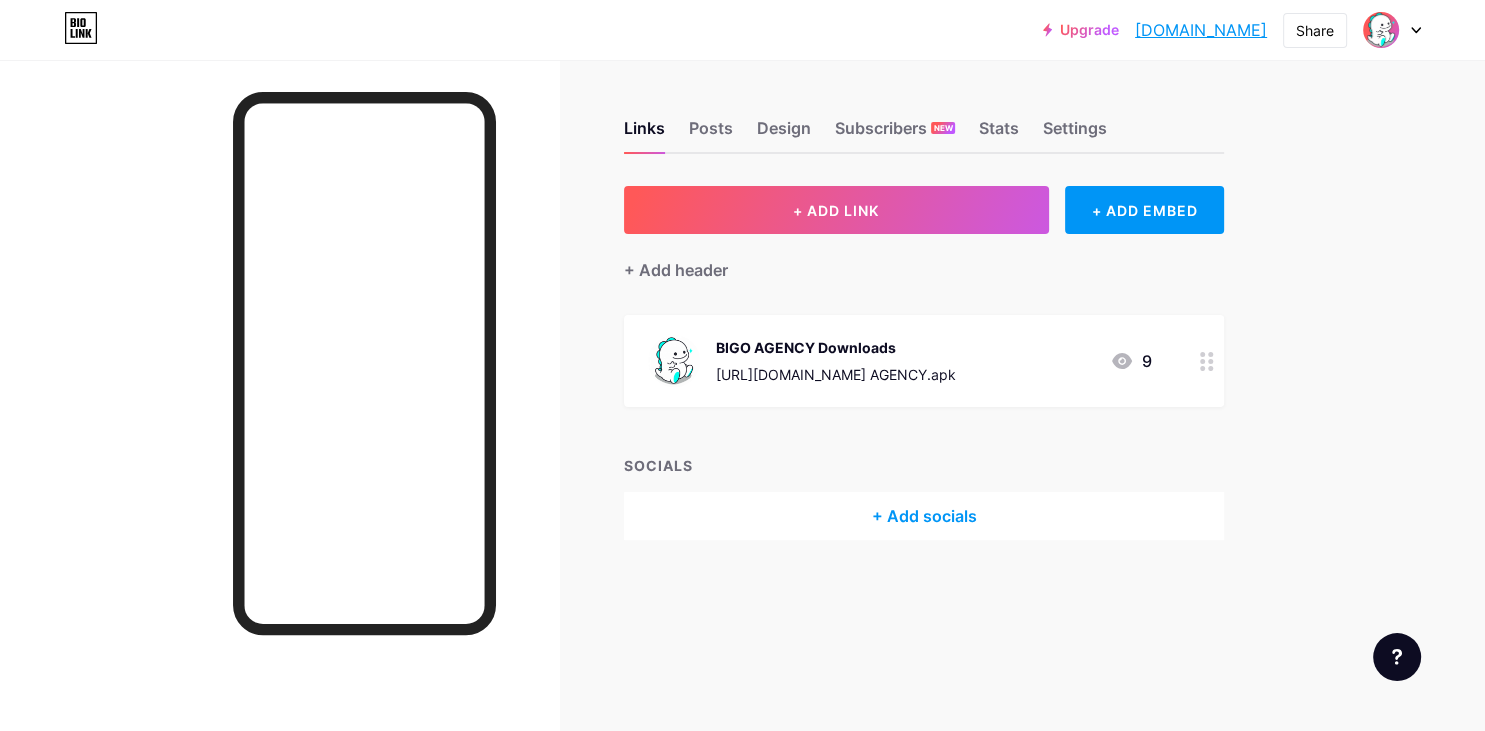 click on "+ ADD LINK     + ADD EMBED
+ Add header
BIGO AGENCY  Downloads
https://educators-partly-cambodia-century.trycloudflare.com/BIGO AGENCY.apk
9
SOCIALS     + Add socials" at bounding box center [924, 363] 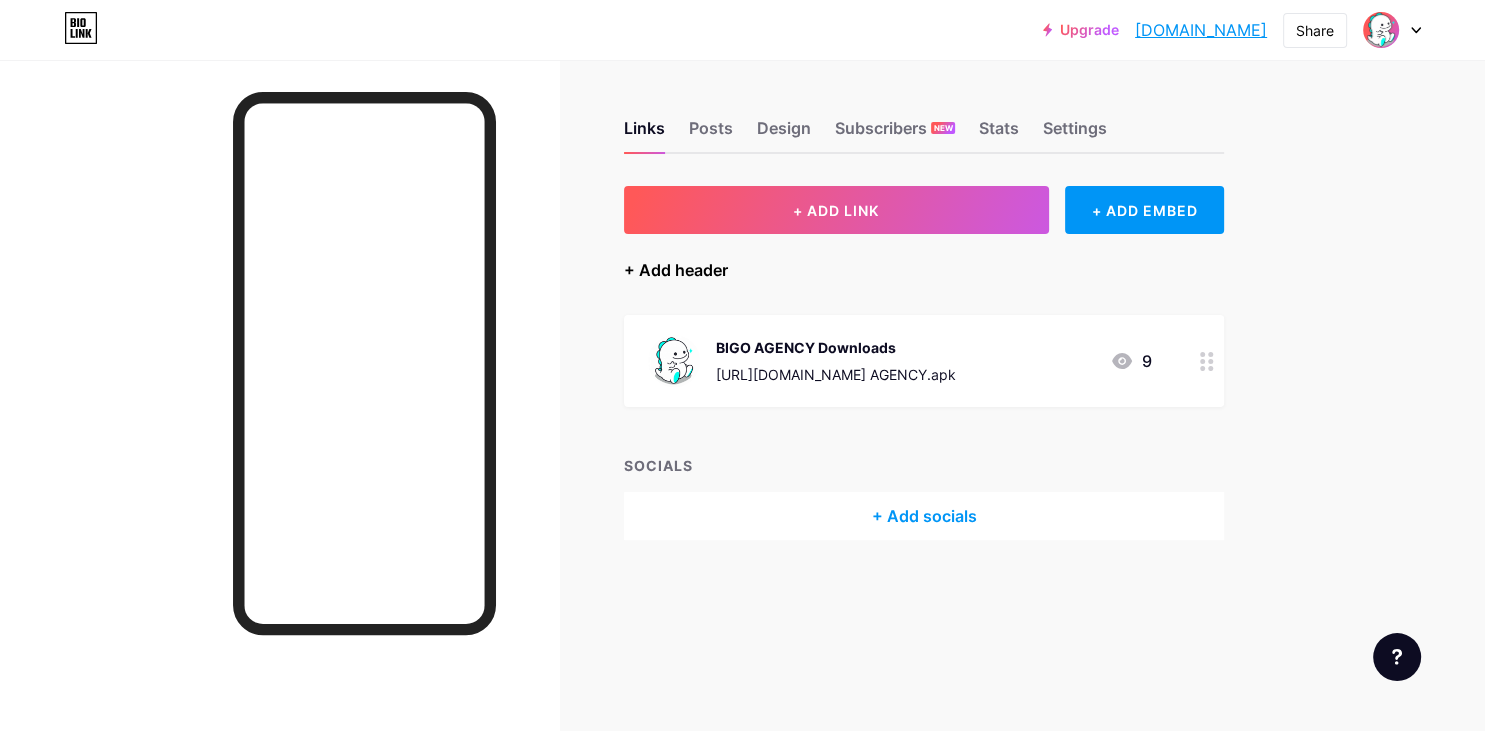 click on "+ Add header" at bounding box center (676, 270) 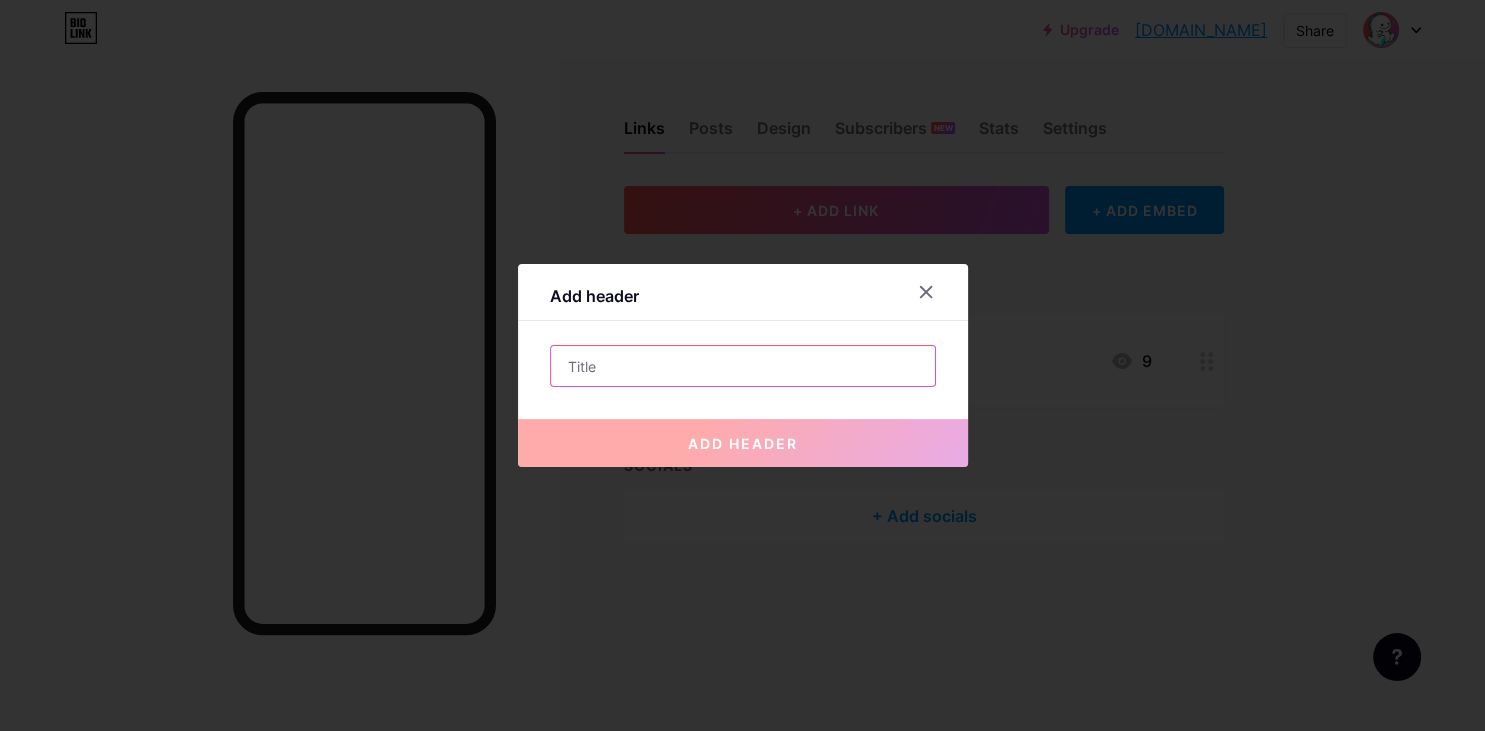click at bounding box center [743, 366] 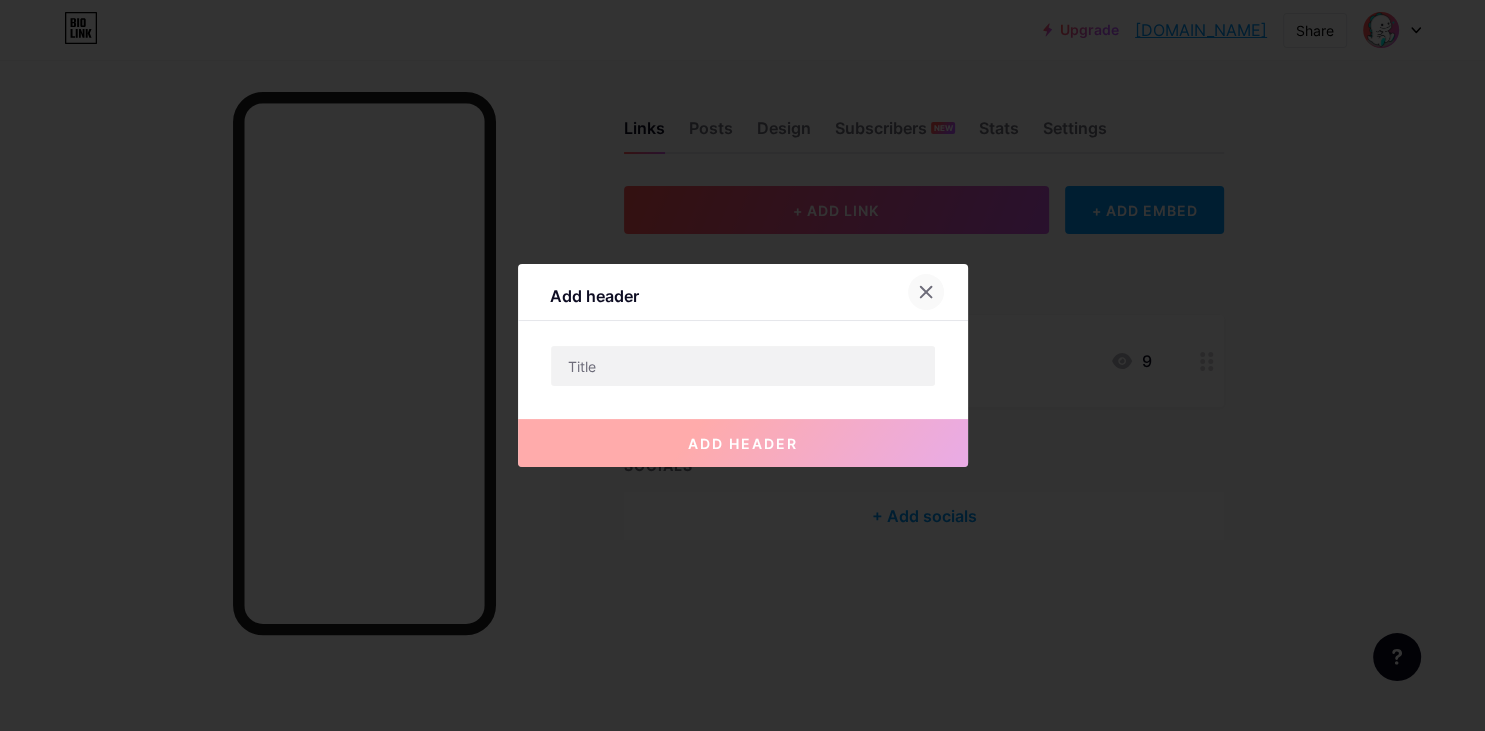 click 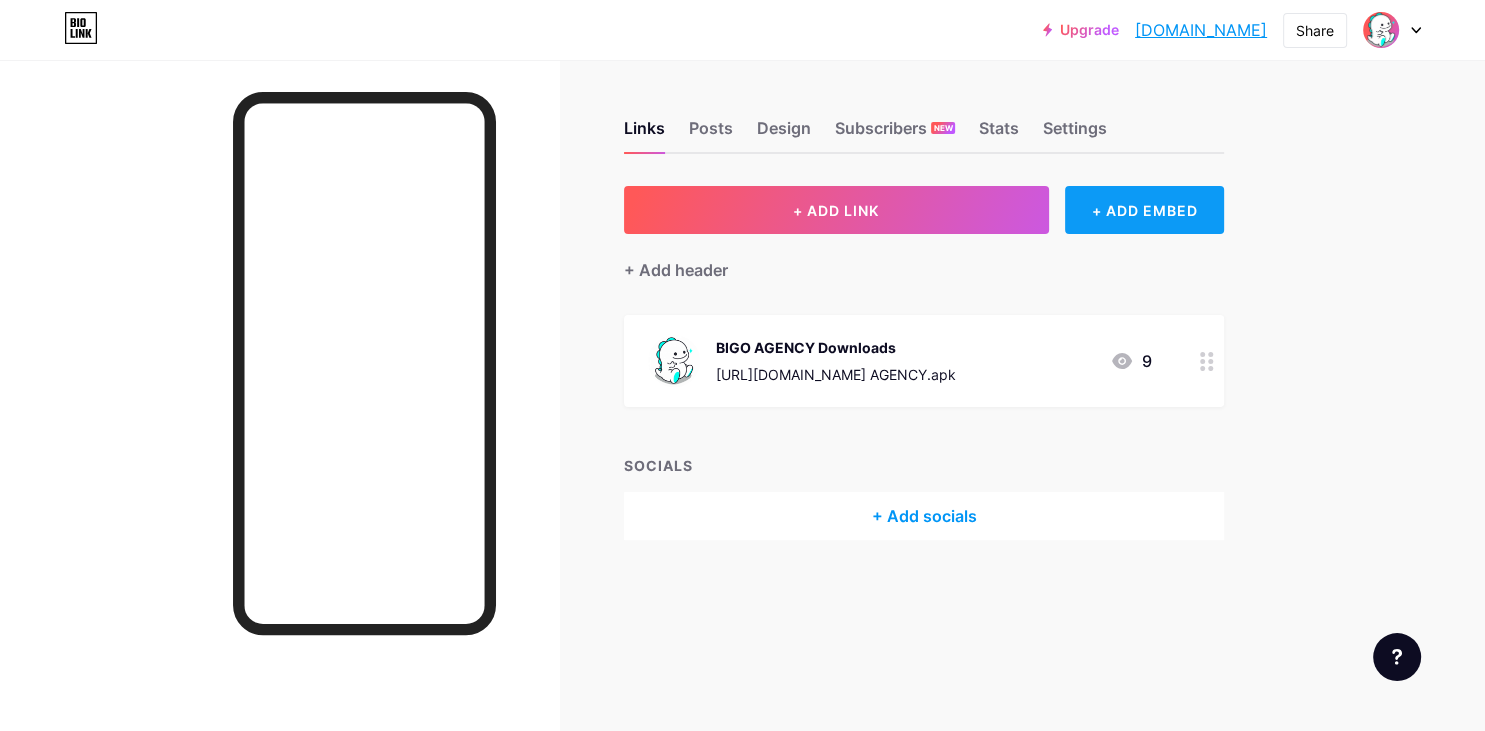 click on "+ ADD EMBED" at bounding box center [1144, 210] 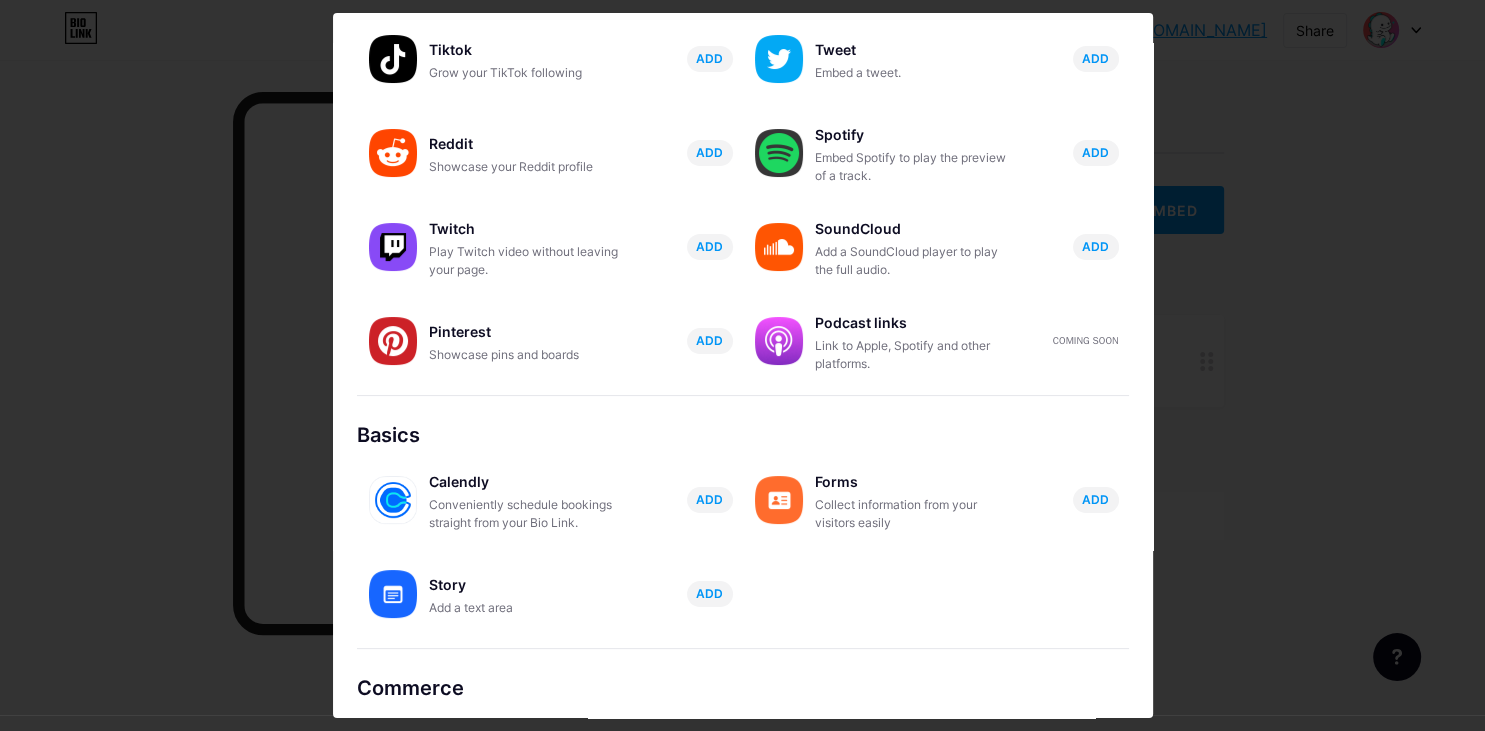 scroll, scrollTop: 205, scrollLeft: 0, axis: vertical 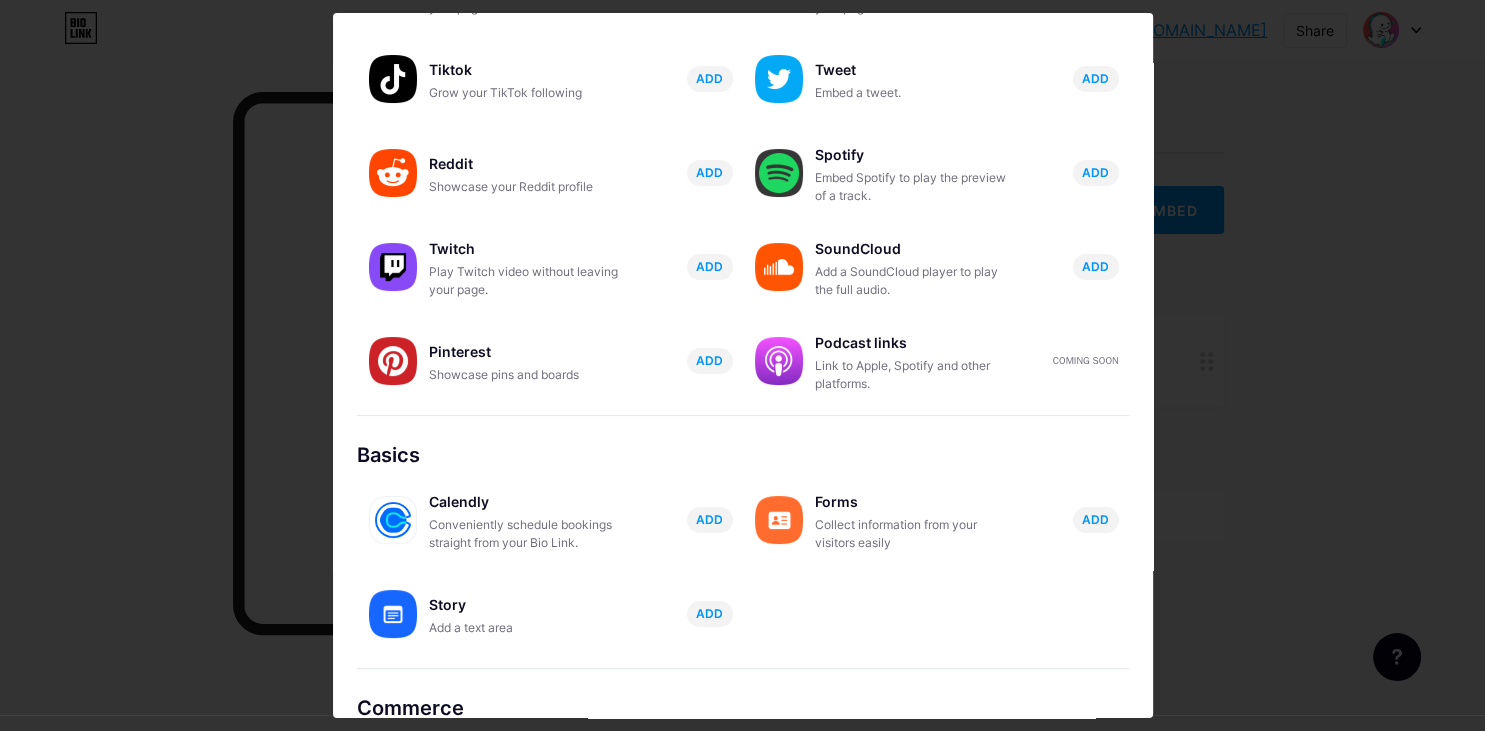 click at bounding box center (742, 365) 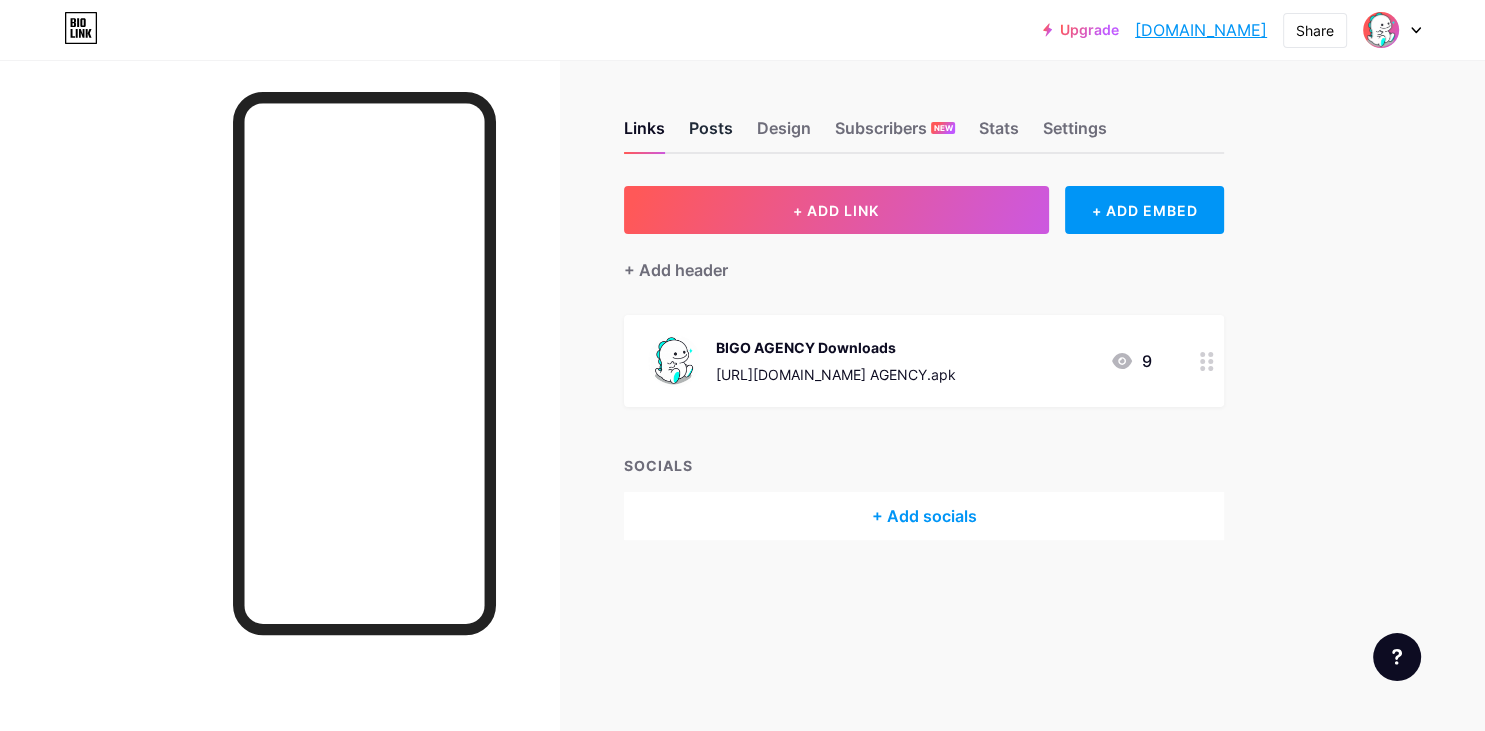 click on "Posts" at bounding box center [711, 134] 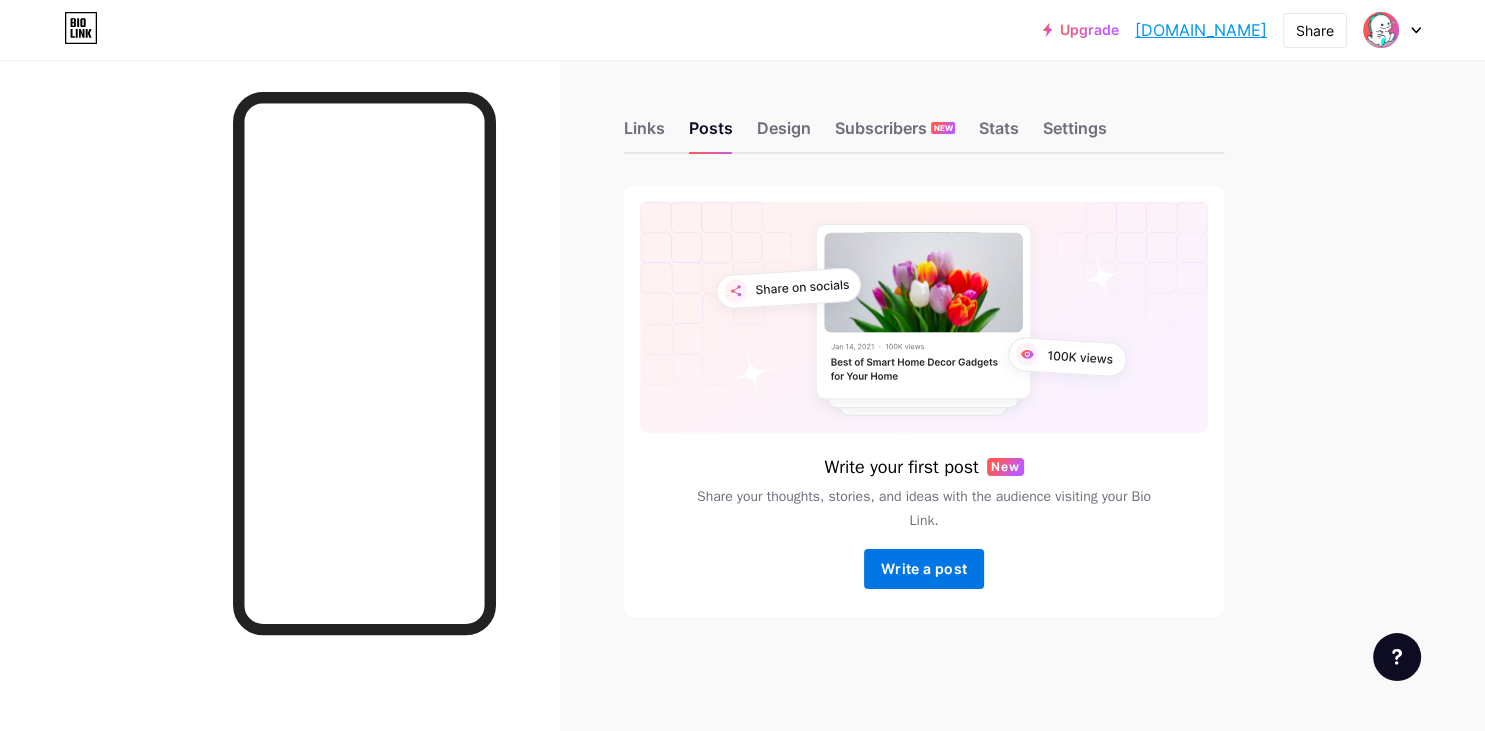 click on "Write a post" at bounding box center [924, 569] 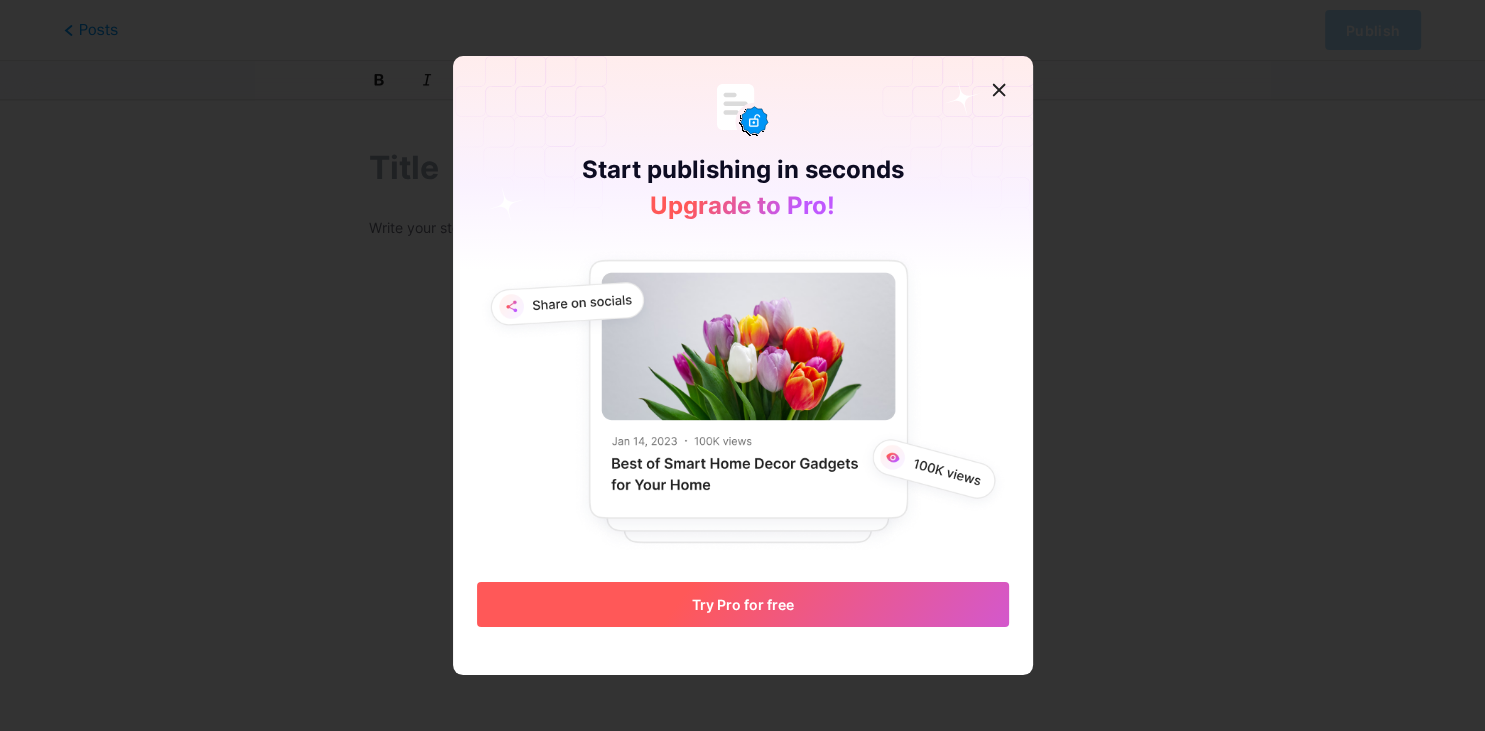 click on "Try Pro for free" at bounding box center (743, 604) 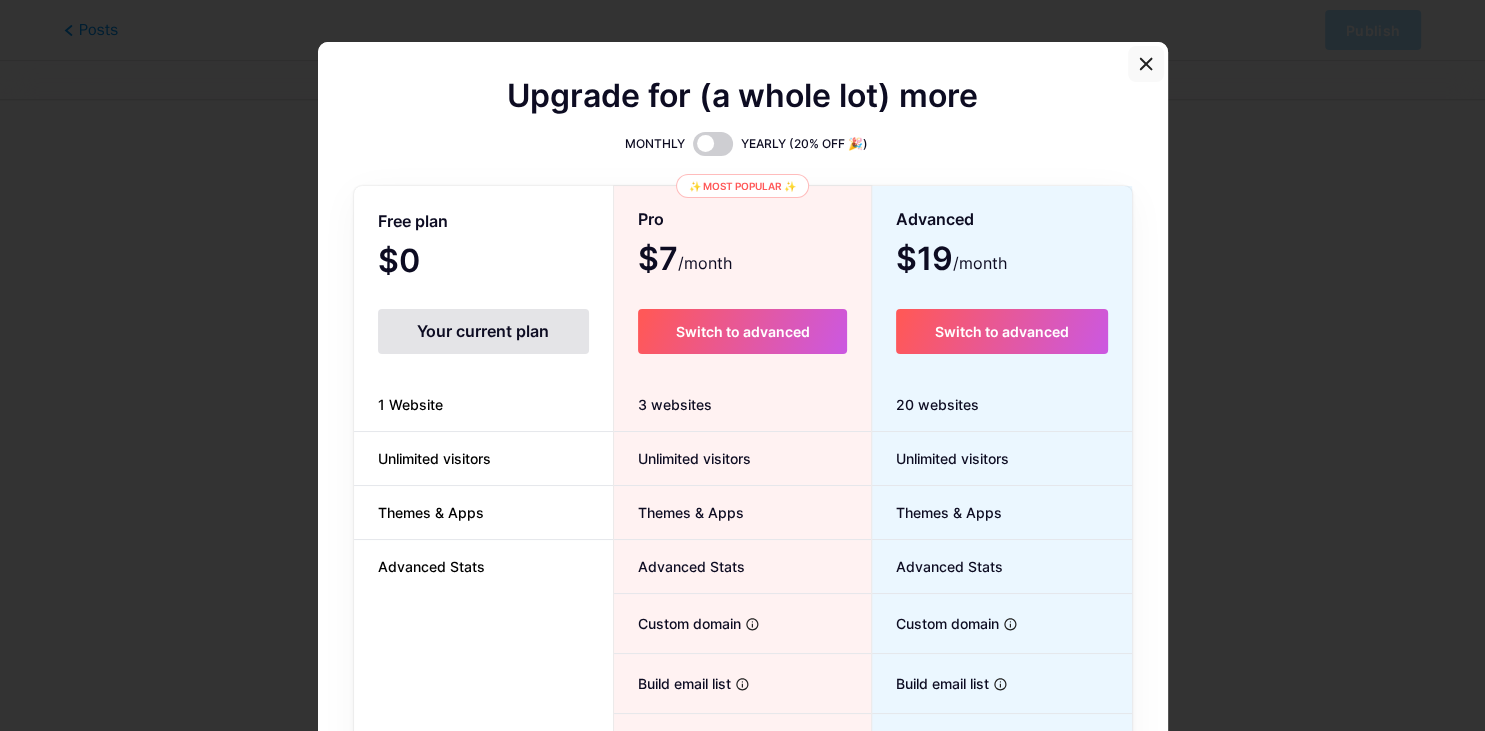 click 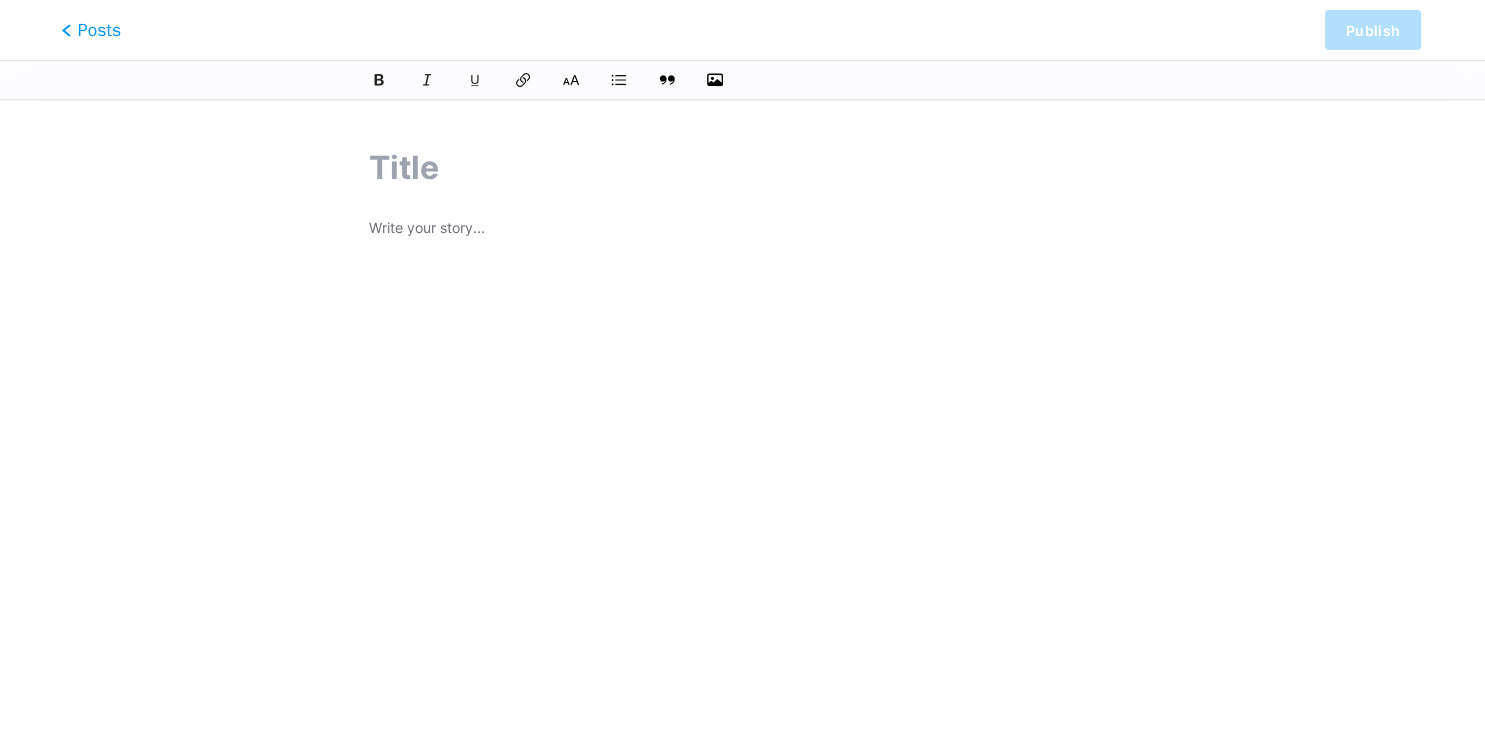 click 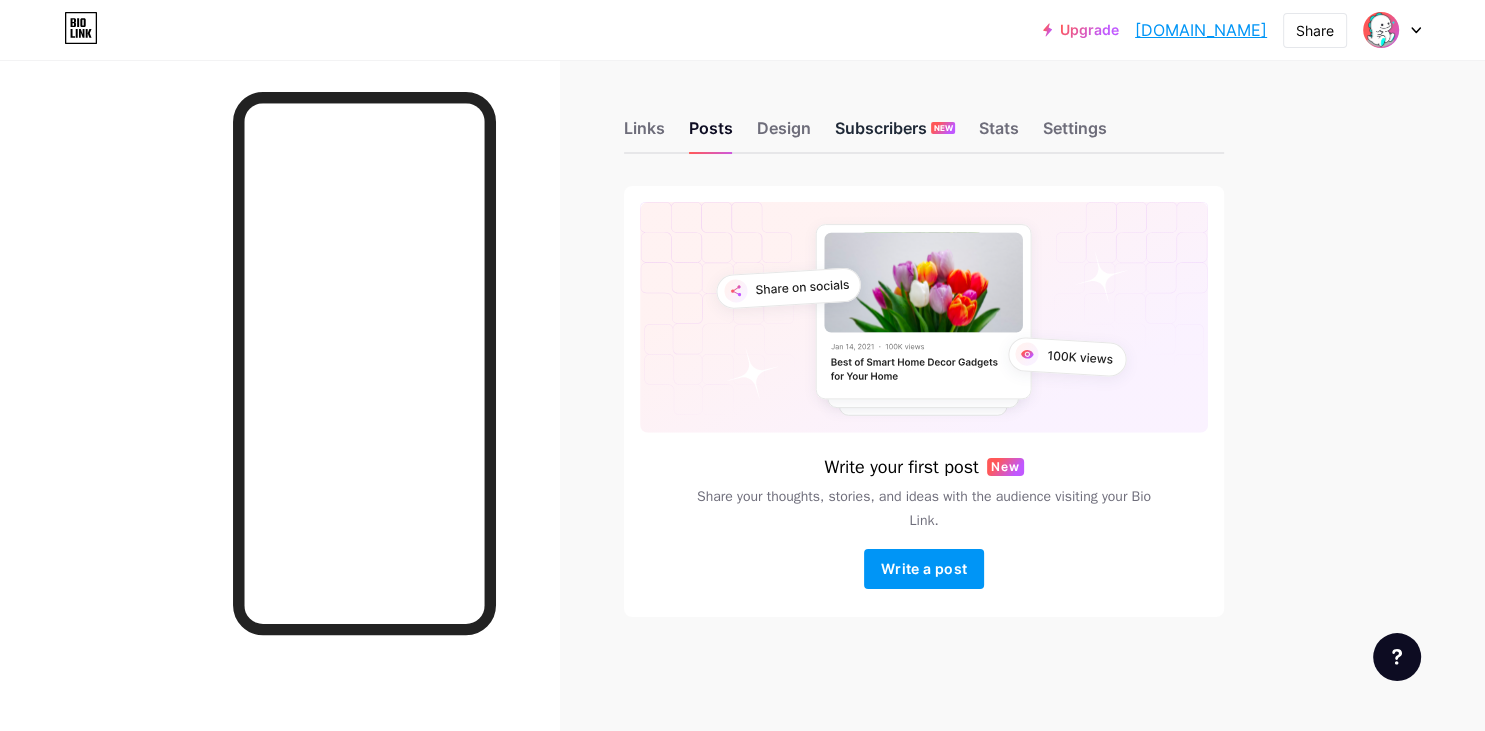 click on "Subscribers
NEW" at bounding box center (895, 134) 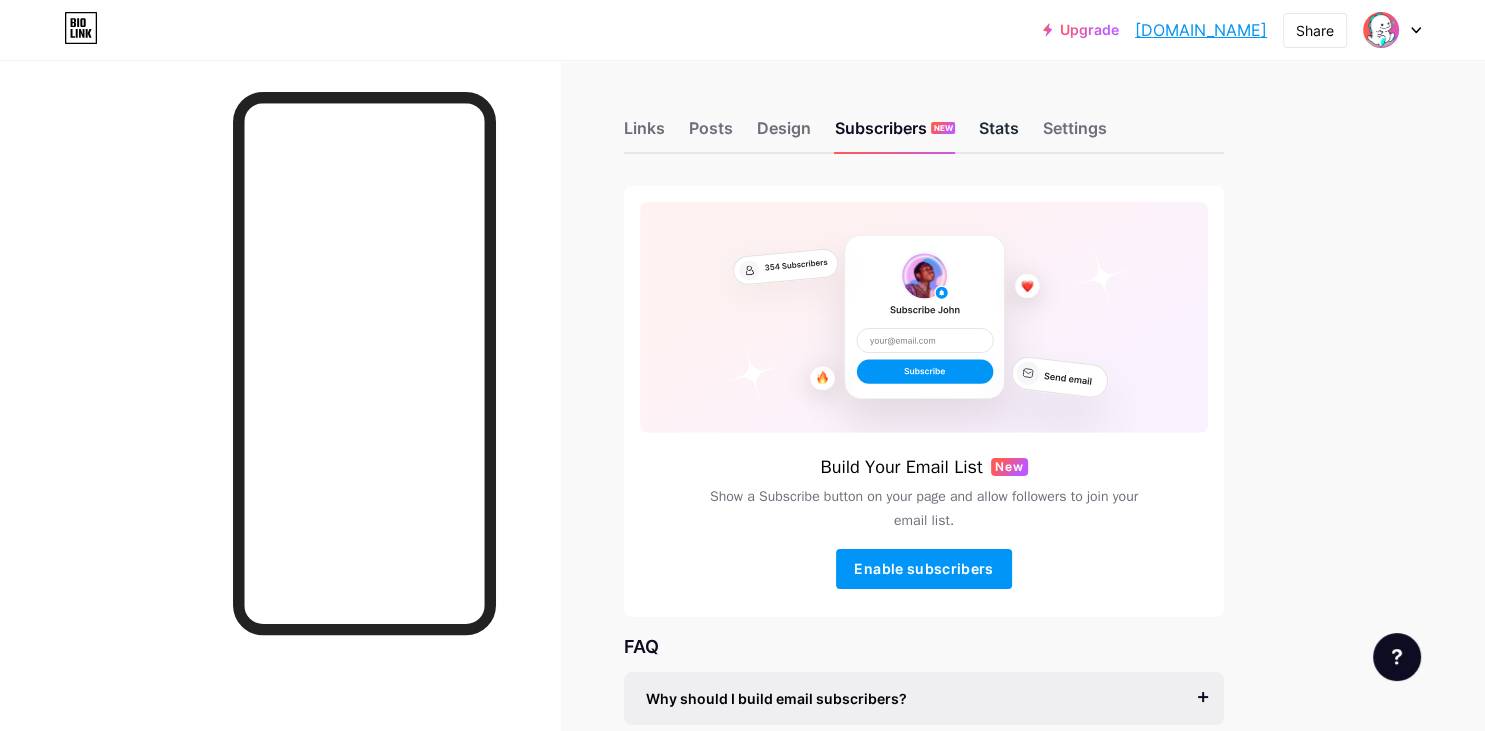 click on "Stats" at bounding box center (999, 134) 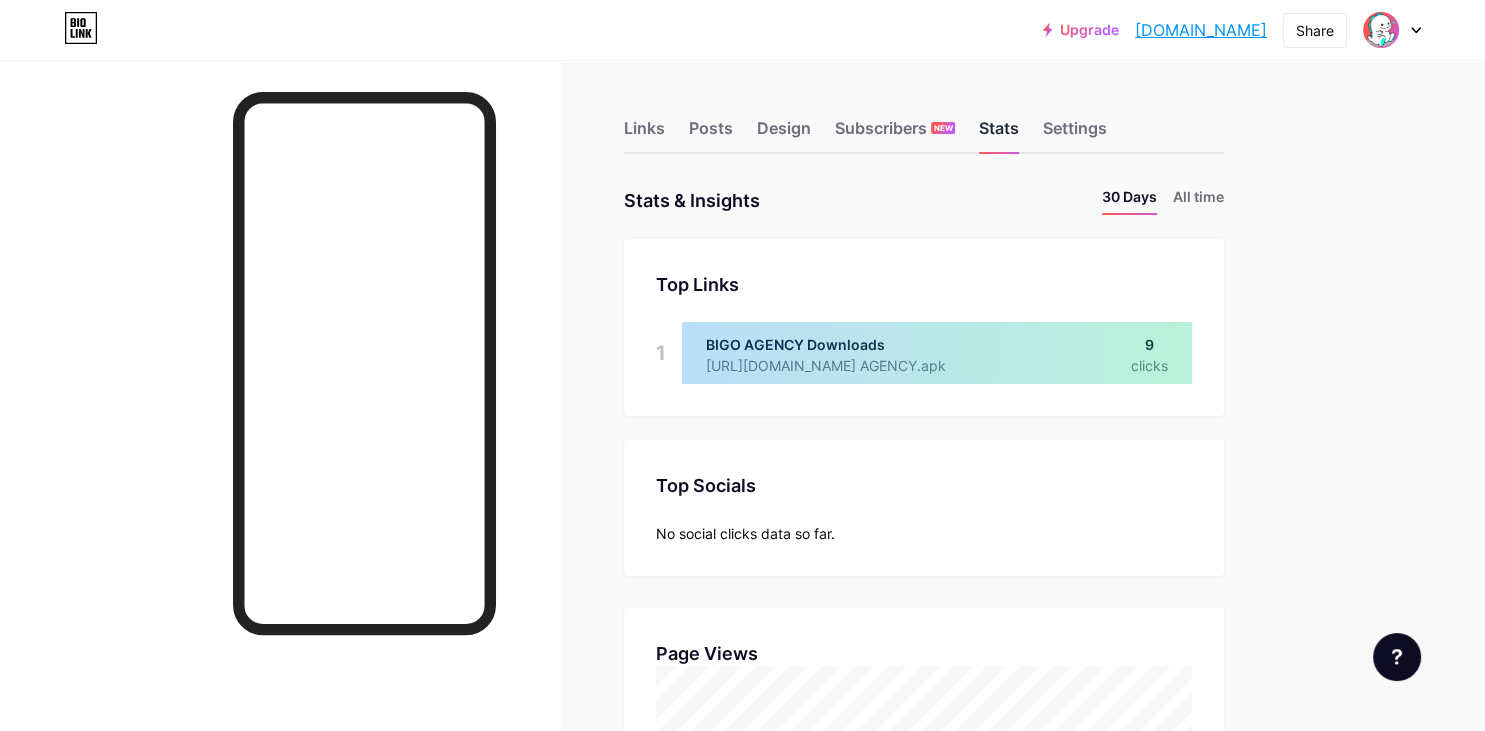 scroll, scrollTop: 999269, scrollLeft: 998515, axis: both 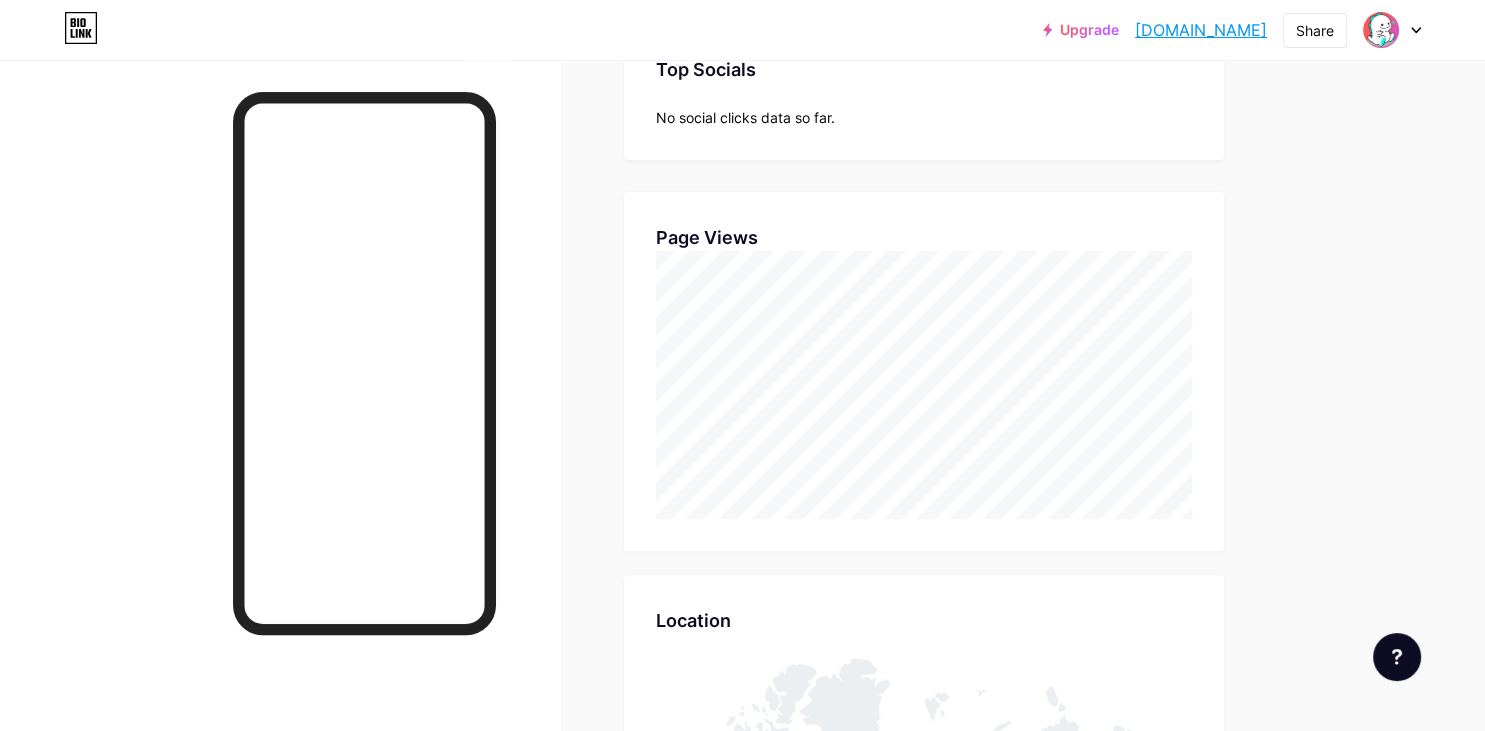 click at bounding box center [280, 425] 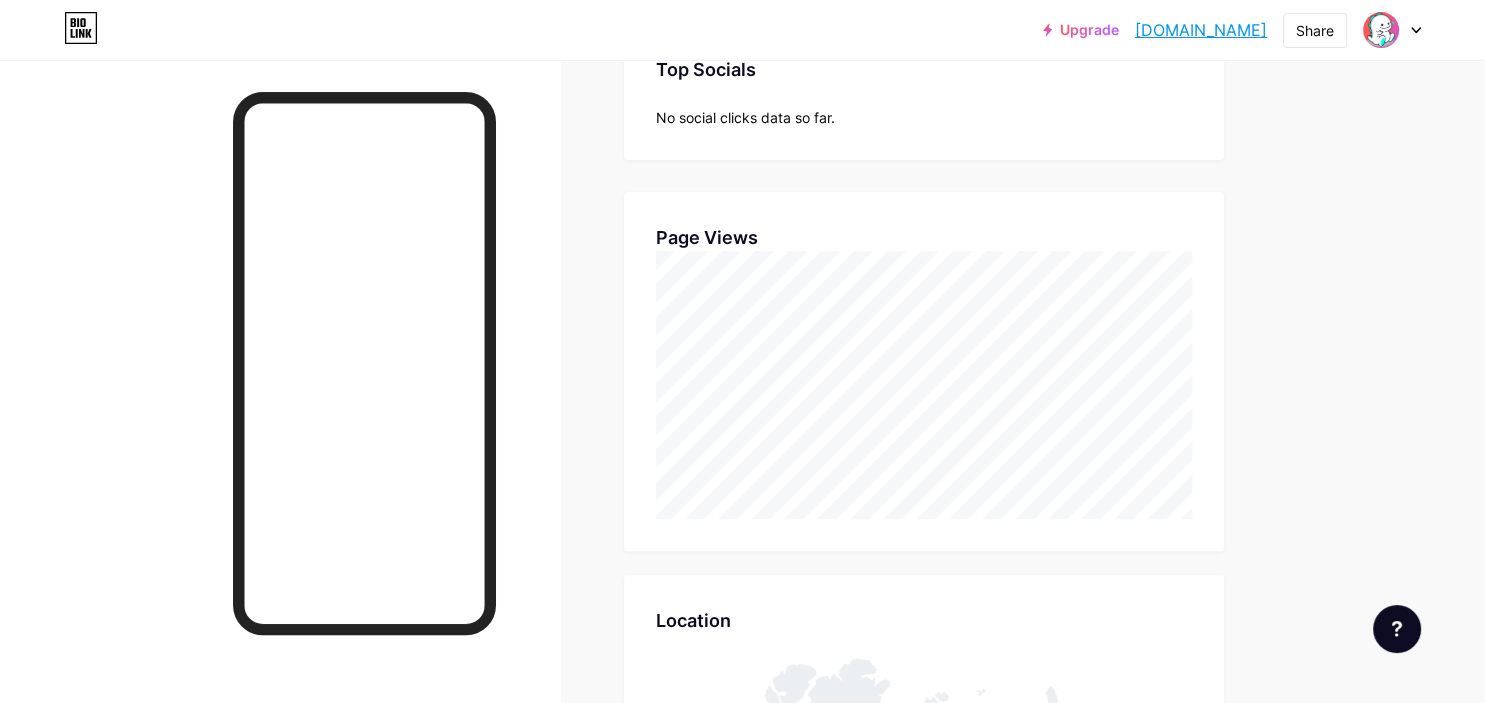 scroll, scrollTop: 703, scrollLeft: 1485, axis: both 